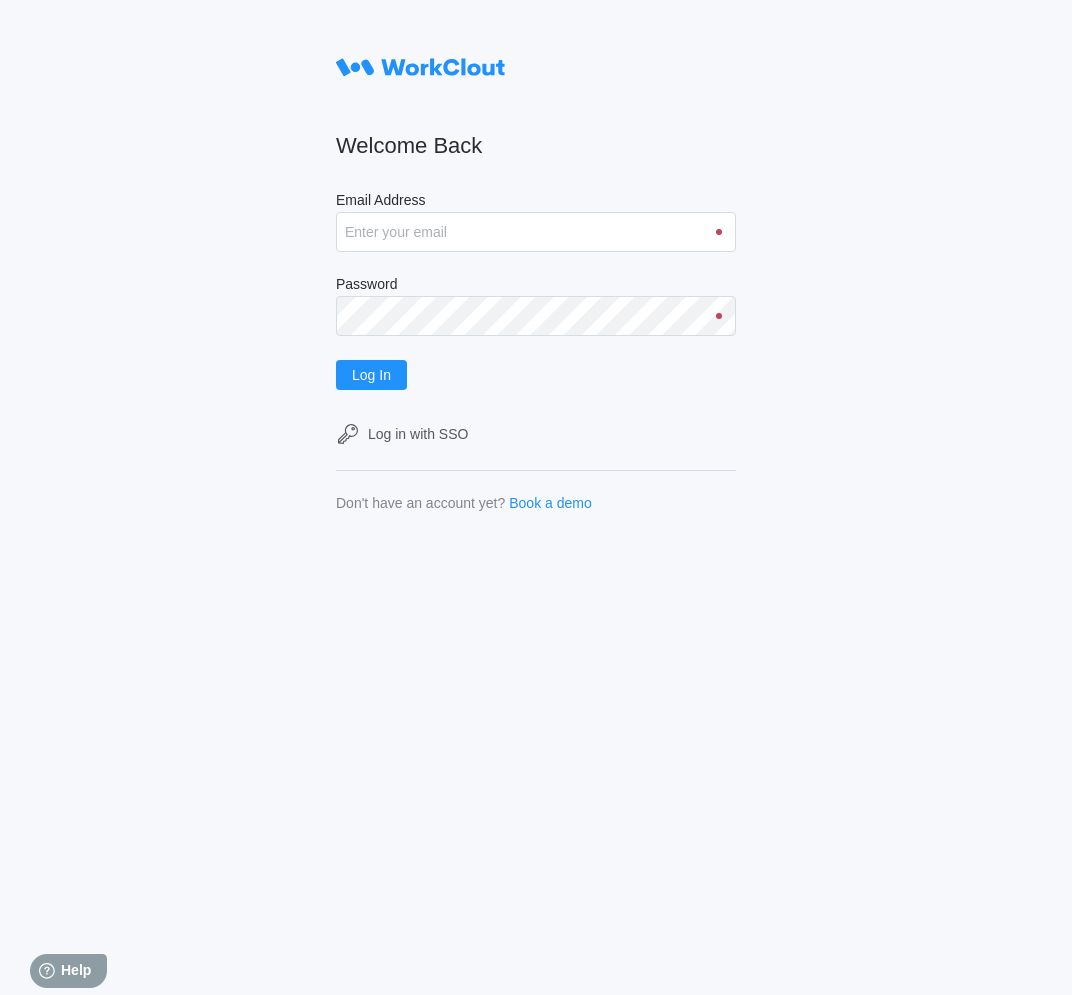 scroll, scrollTop: 0, scrollLeft: 0, axis: both 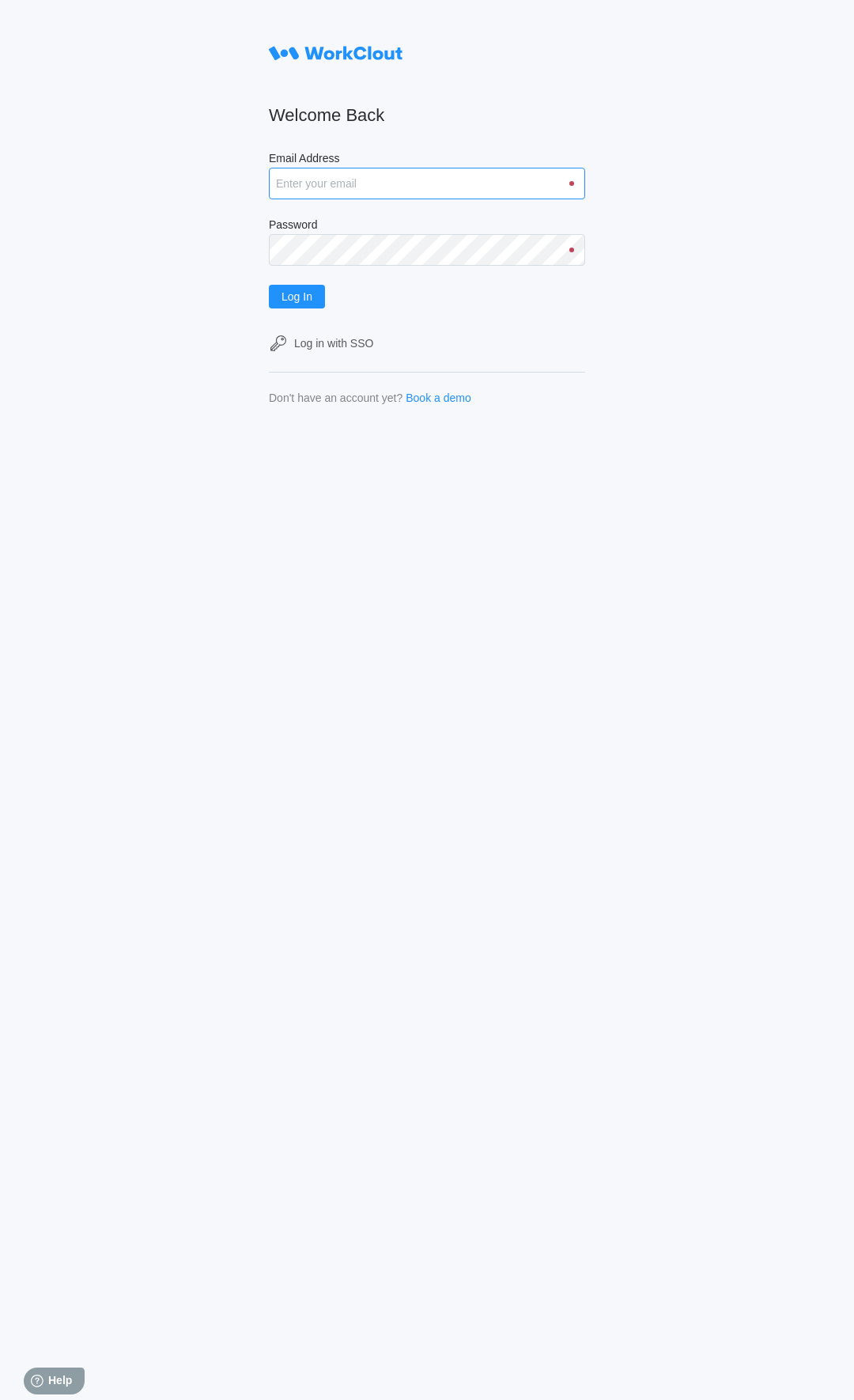 click on "Email Address" at bounding box center (427, 184) 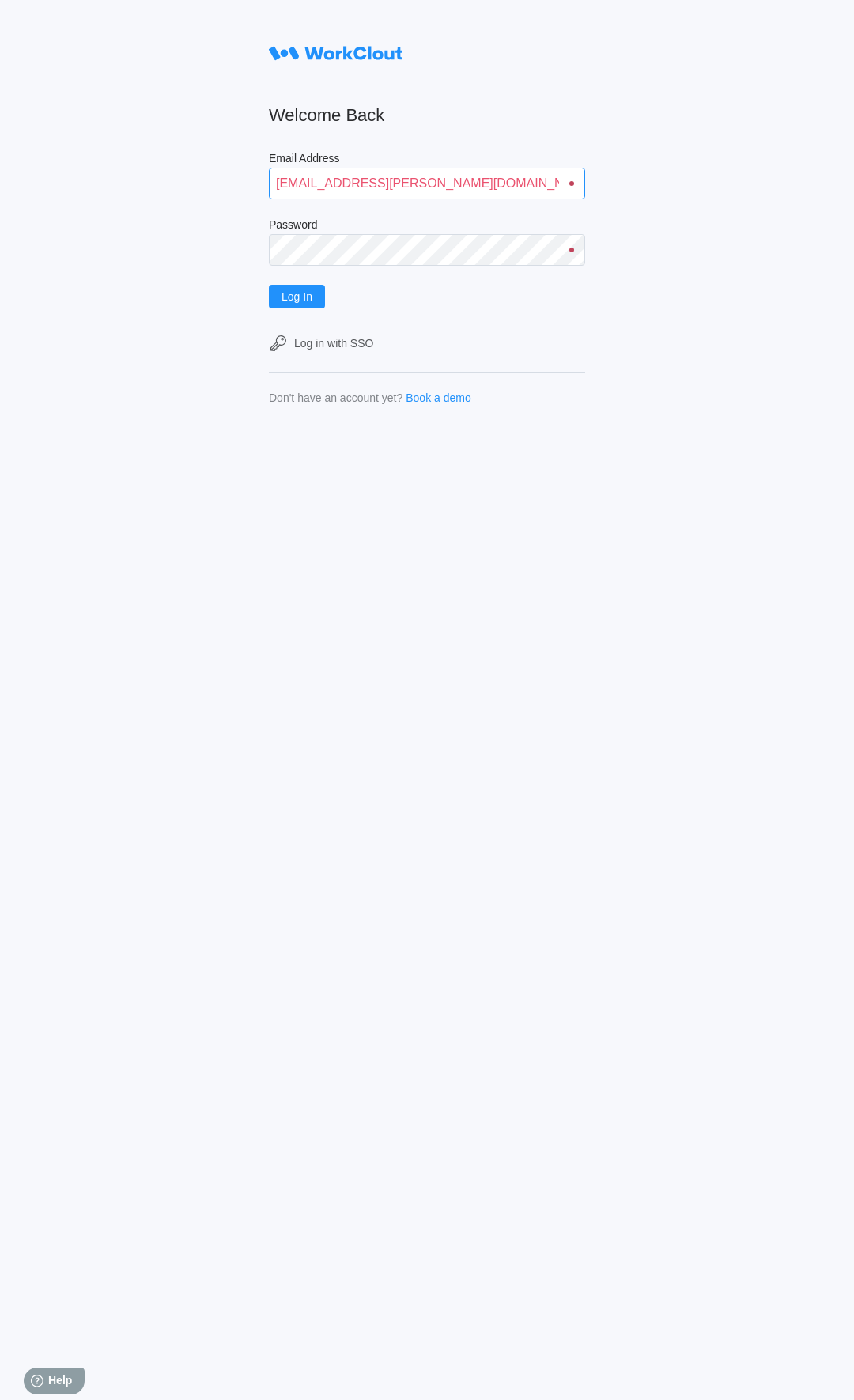 type on "[EMAIL_ADDRESS][PERSON_NAME][DOMAIN_NAME]" 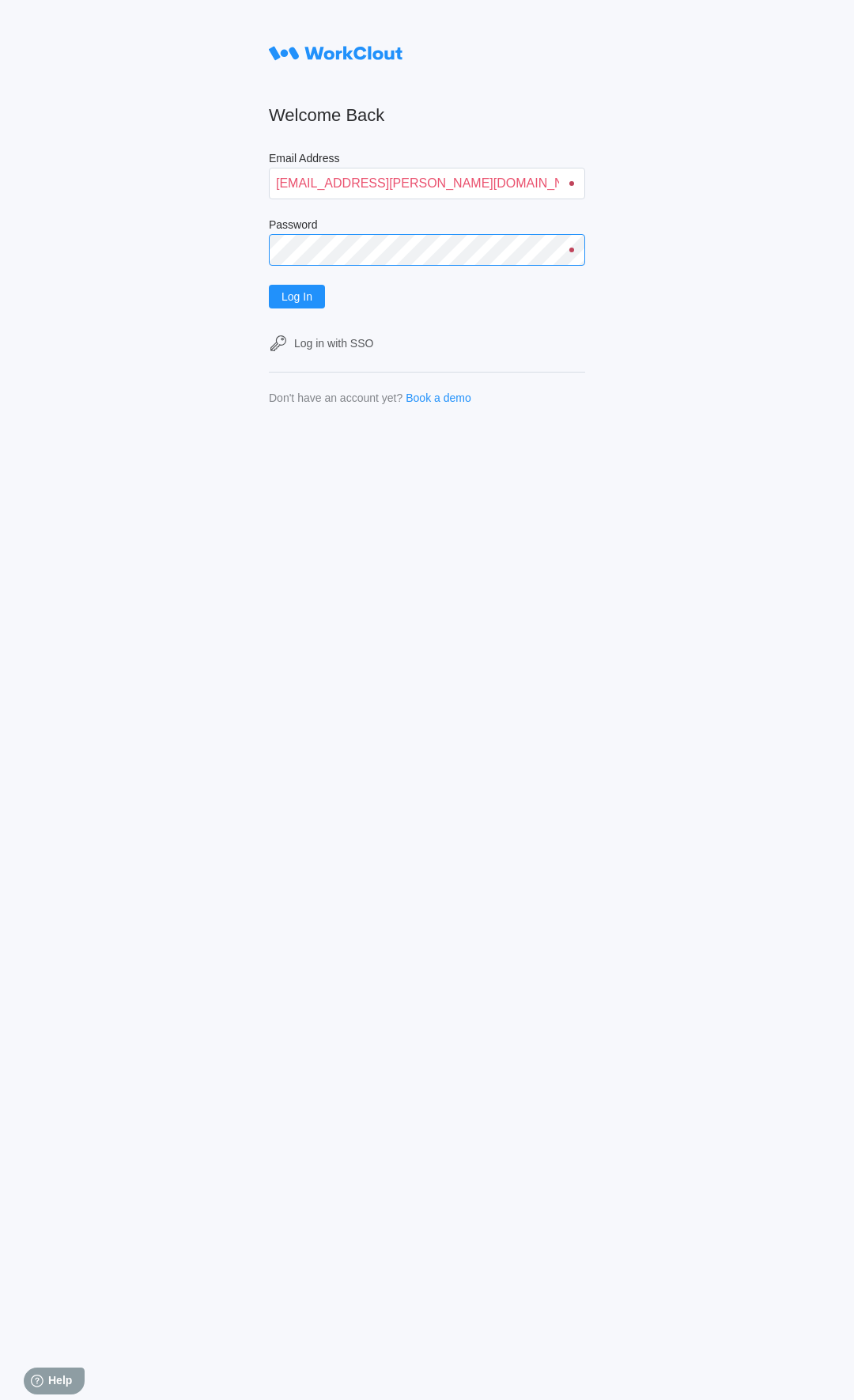 click on "Log In" at bounding box center [297, 297] 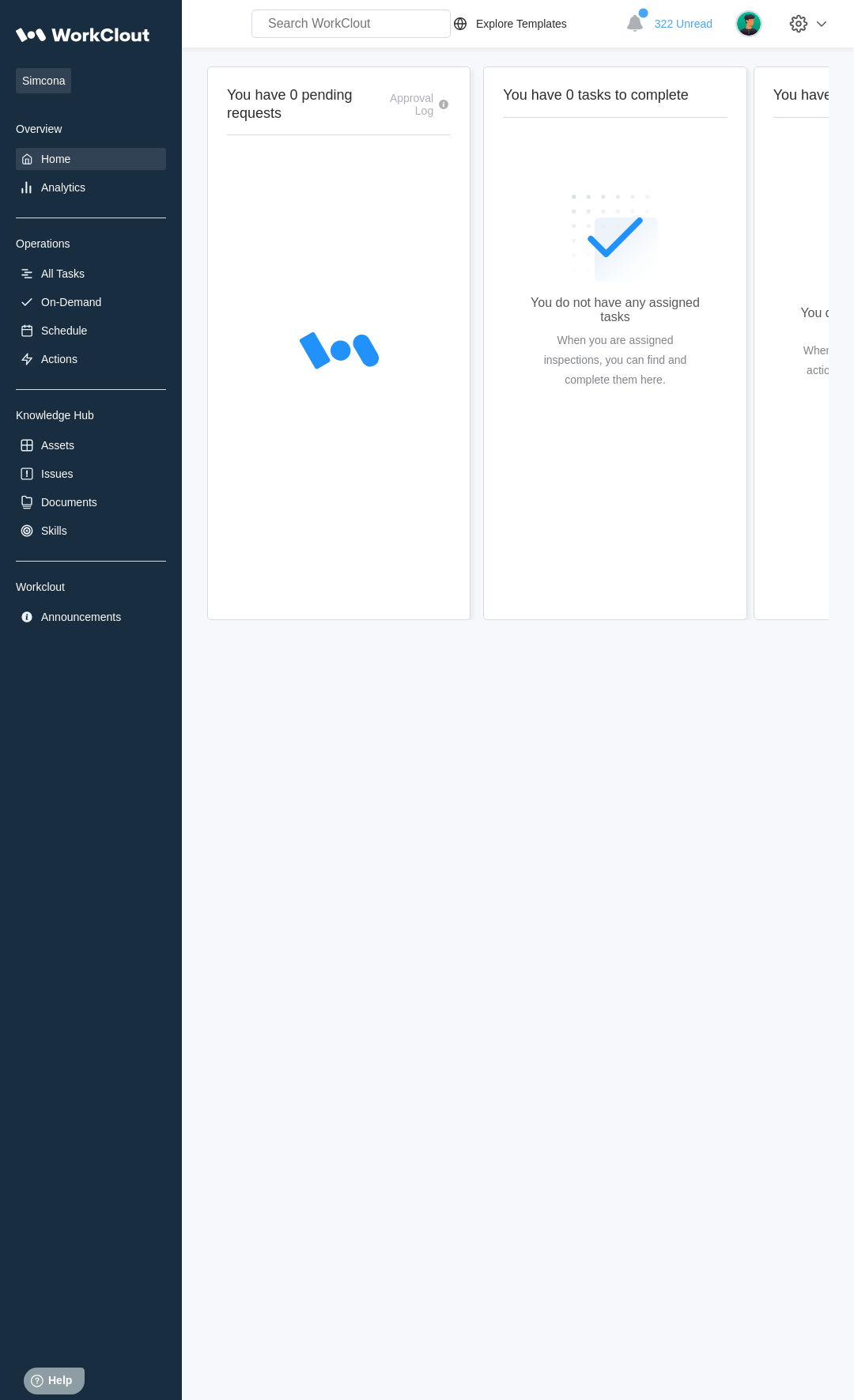 scroll, scrollTop: 0, scrollLeft: 0, axis: both 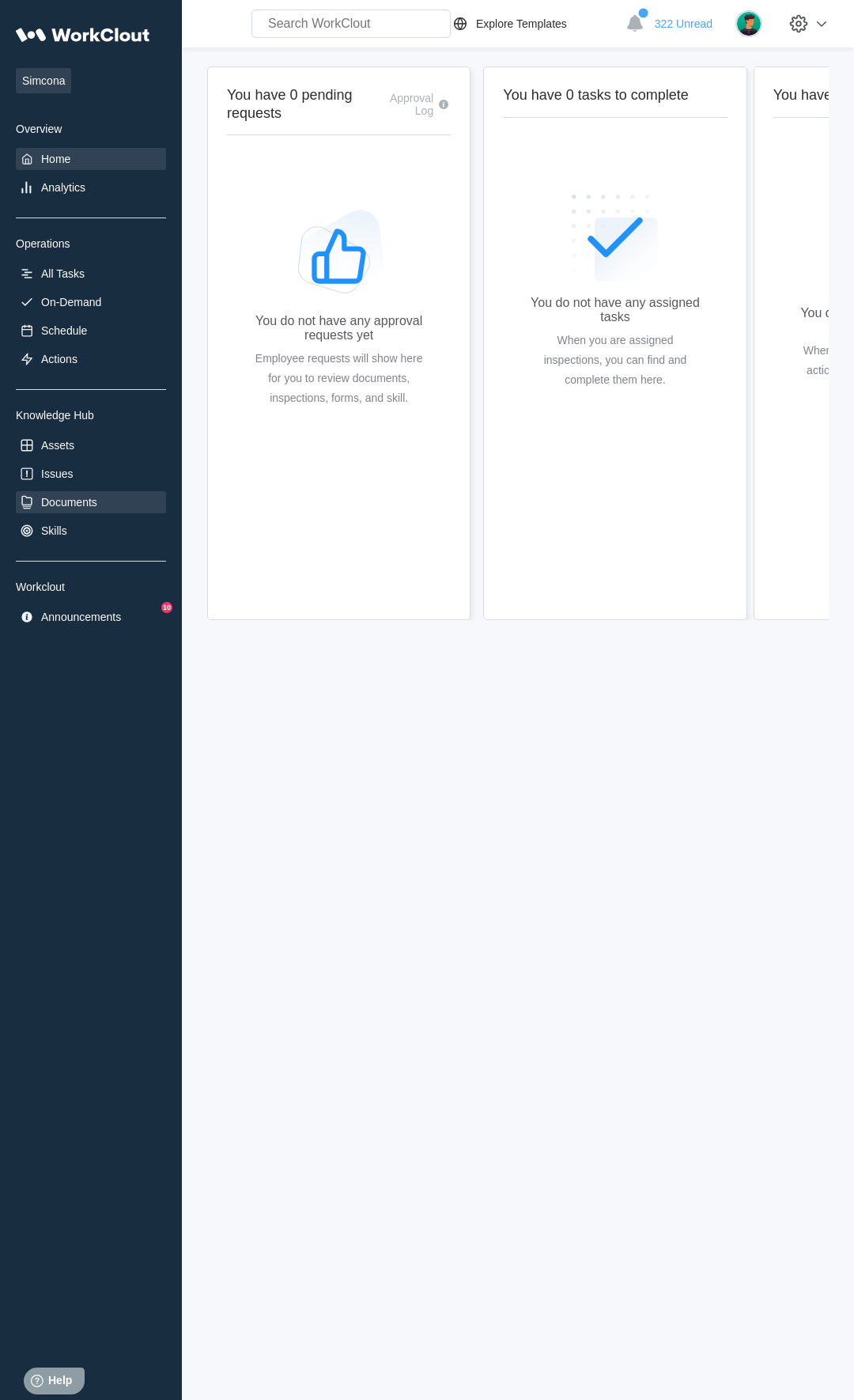 click on "Documents" at bounding box center [69, 502] 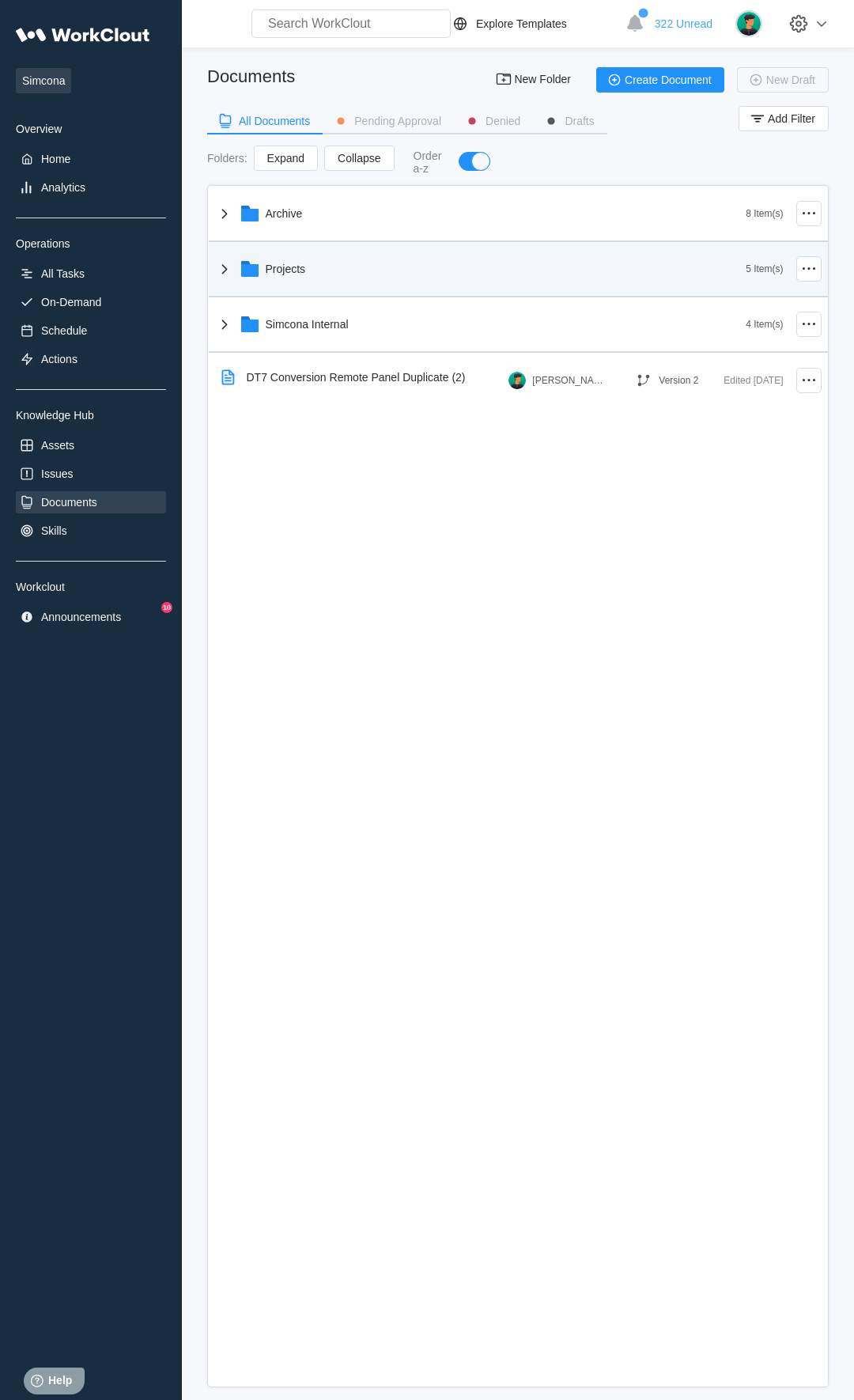 click on "Projects" at bounding box center [481, 269] 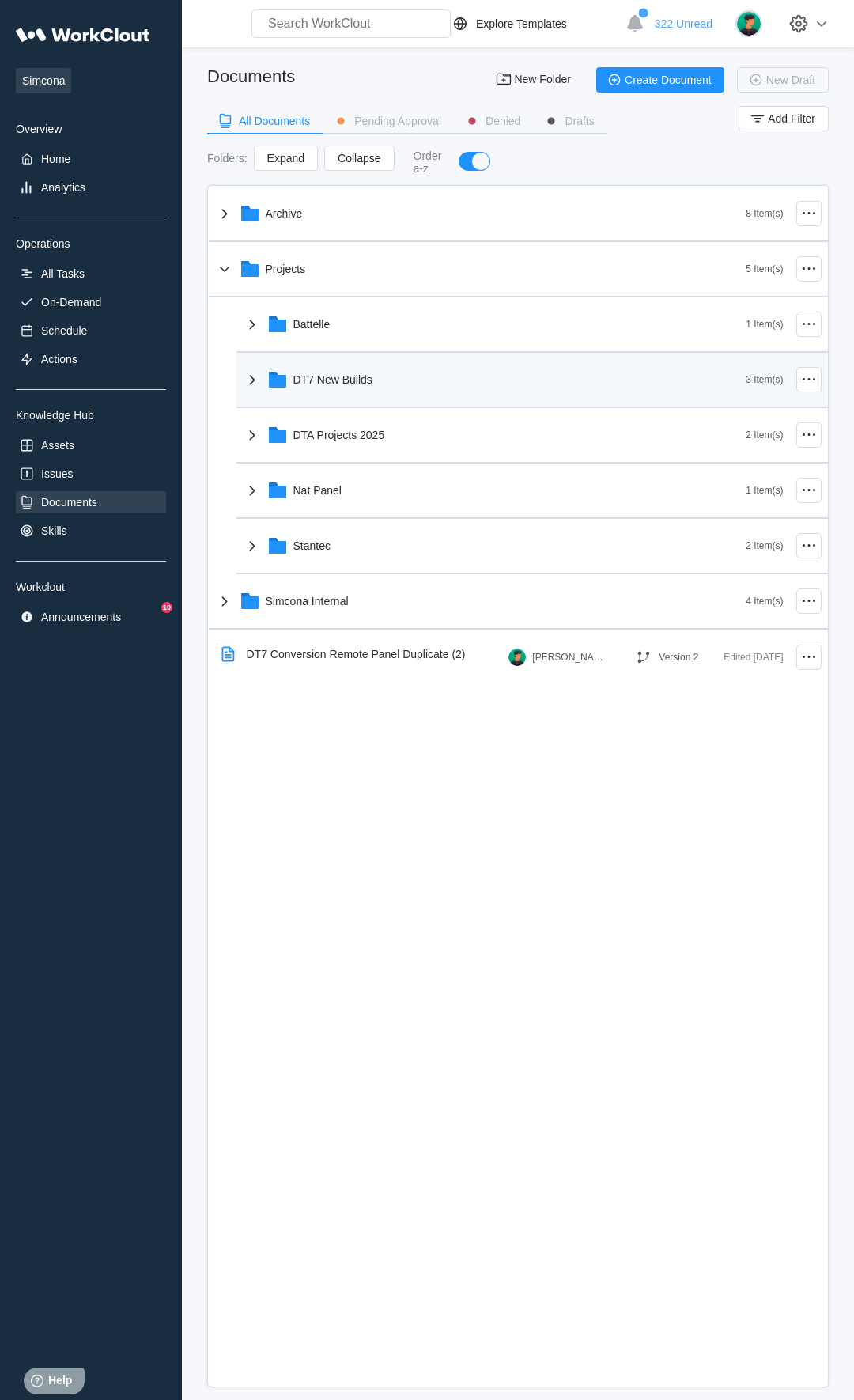 click on "DT7 New Builds" at bounding box center [494, 380] 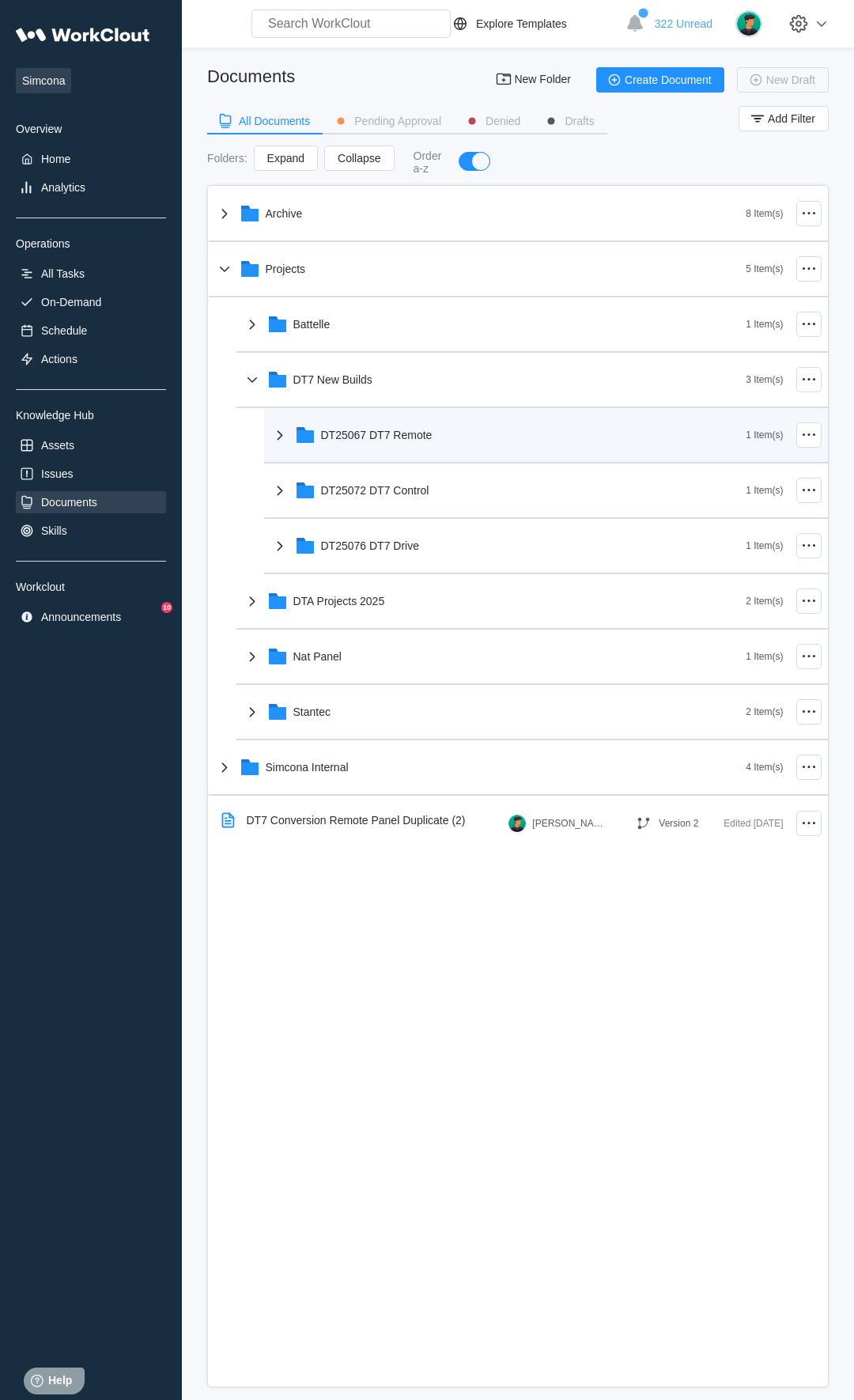click on "DT25067 DT7 Remote" at bounding box center (376, 435) 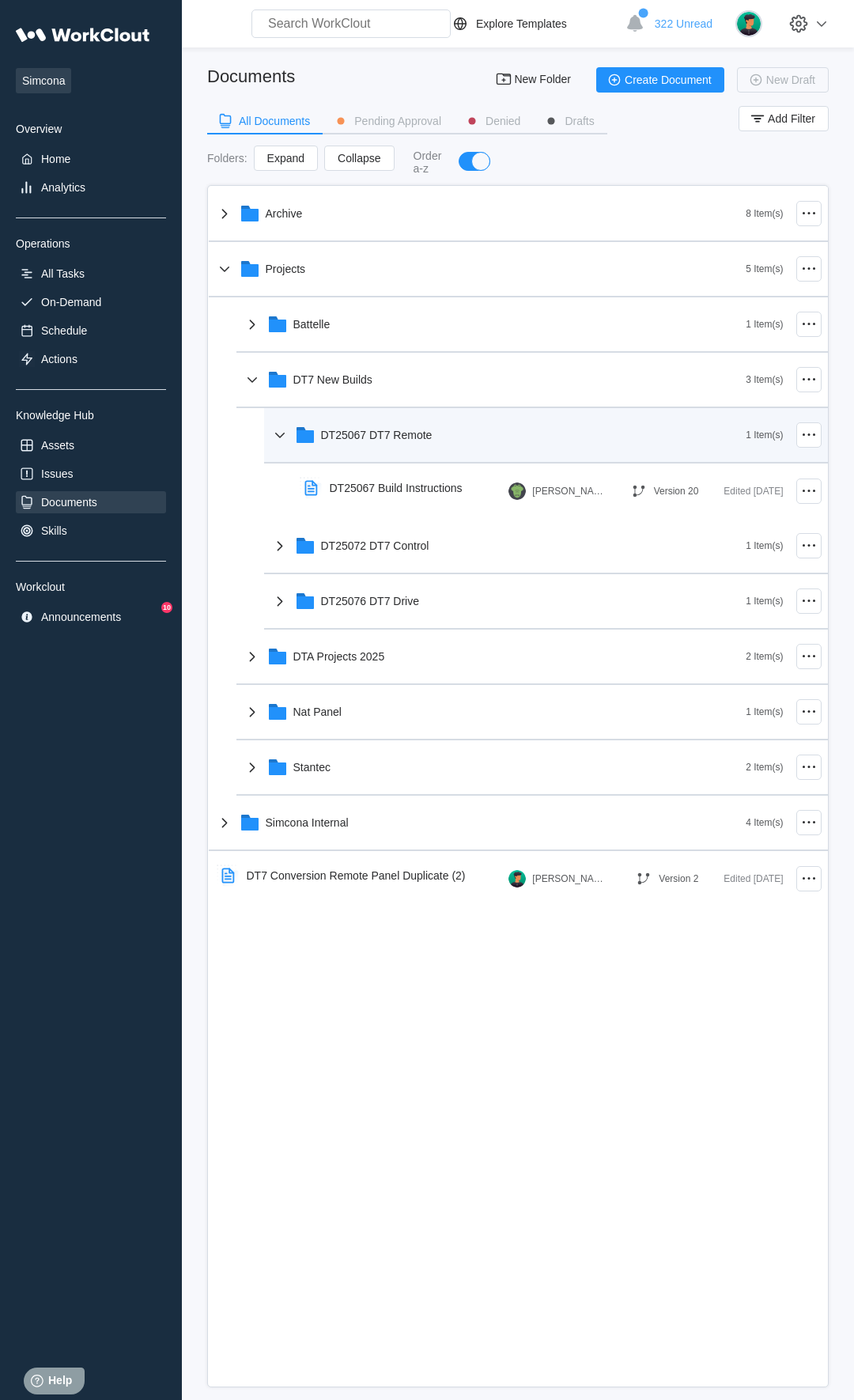 click on "DT25067 DT7 Remote" at bounding box center (376, 435) 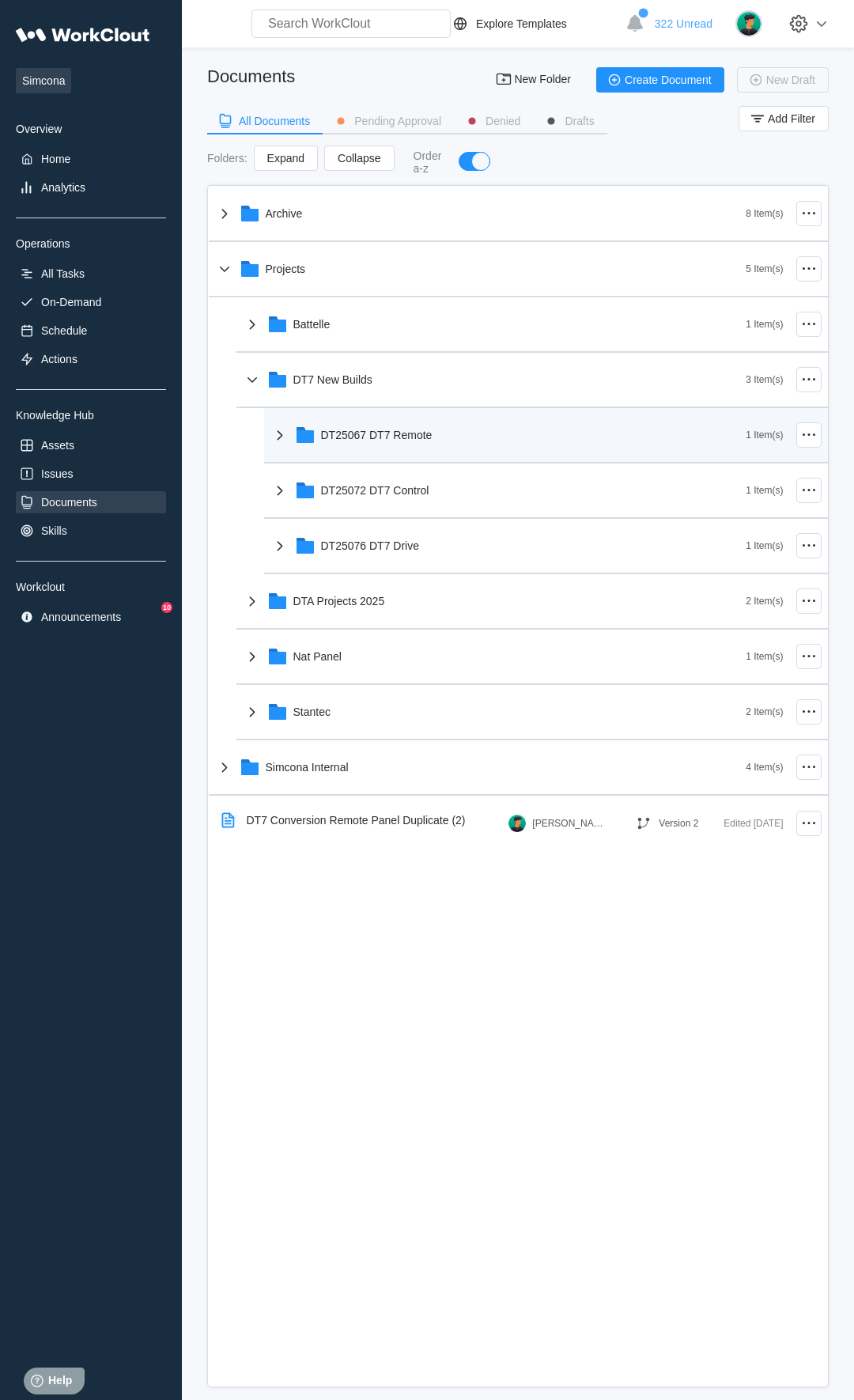 click on "DT25067 DT7 Remote" at bounding box center [376, 435] 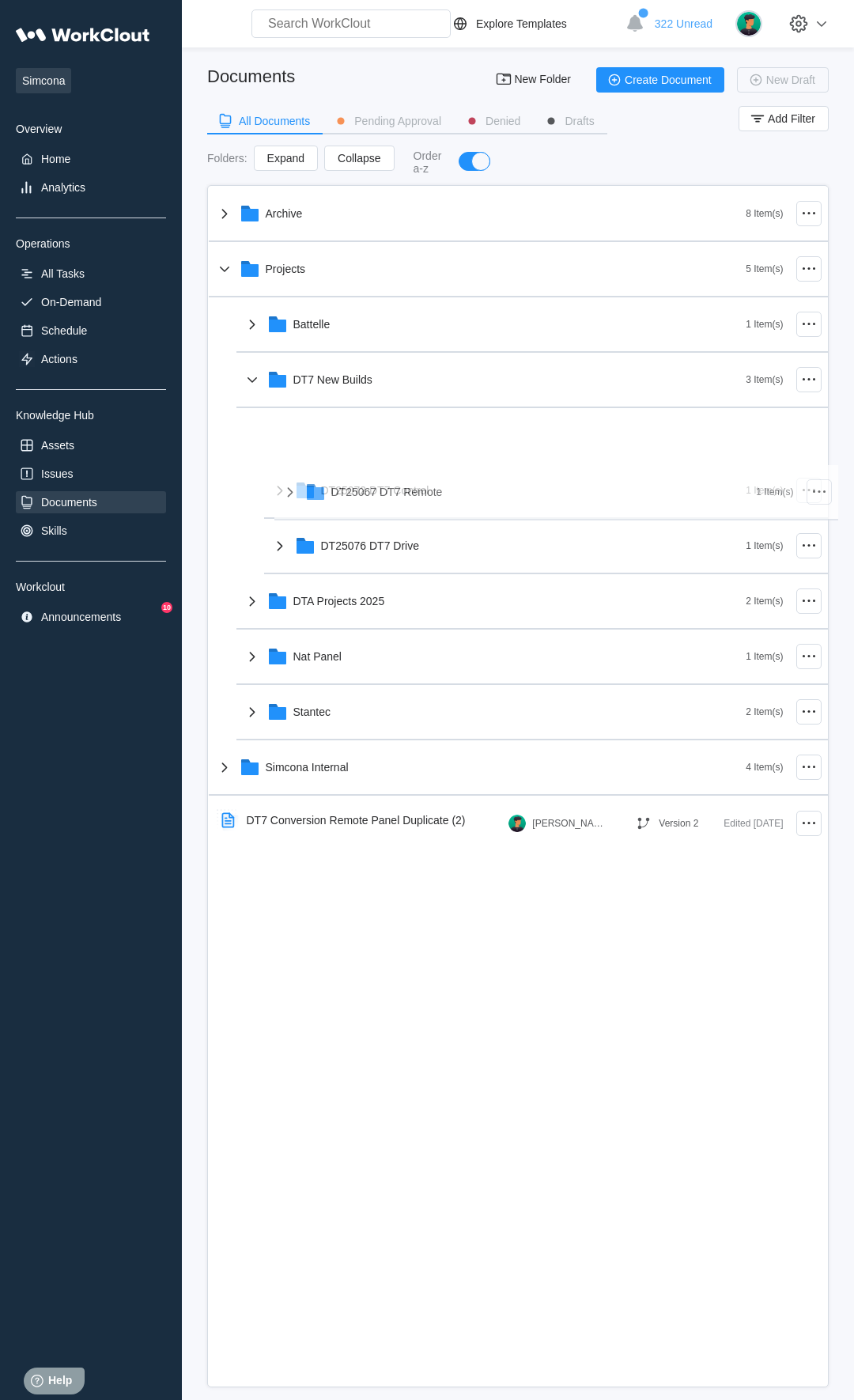 drag, startPoint x: 410, startPoint y: 437, endPoint x: 420, endPoint y: 487, distance: 50.990195 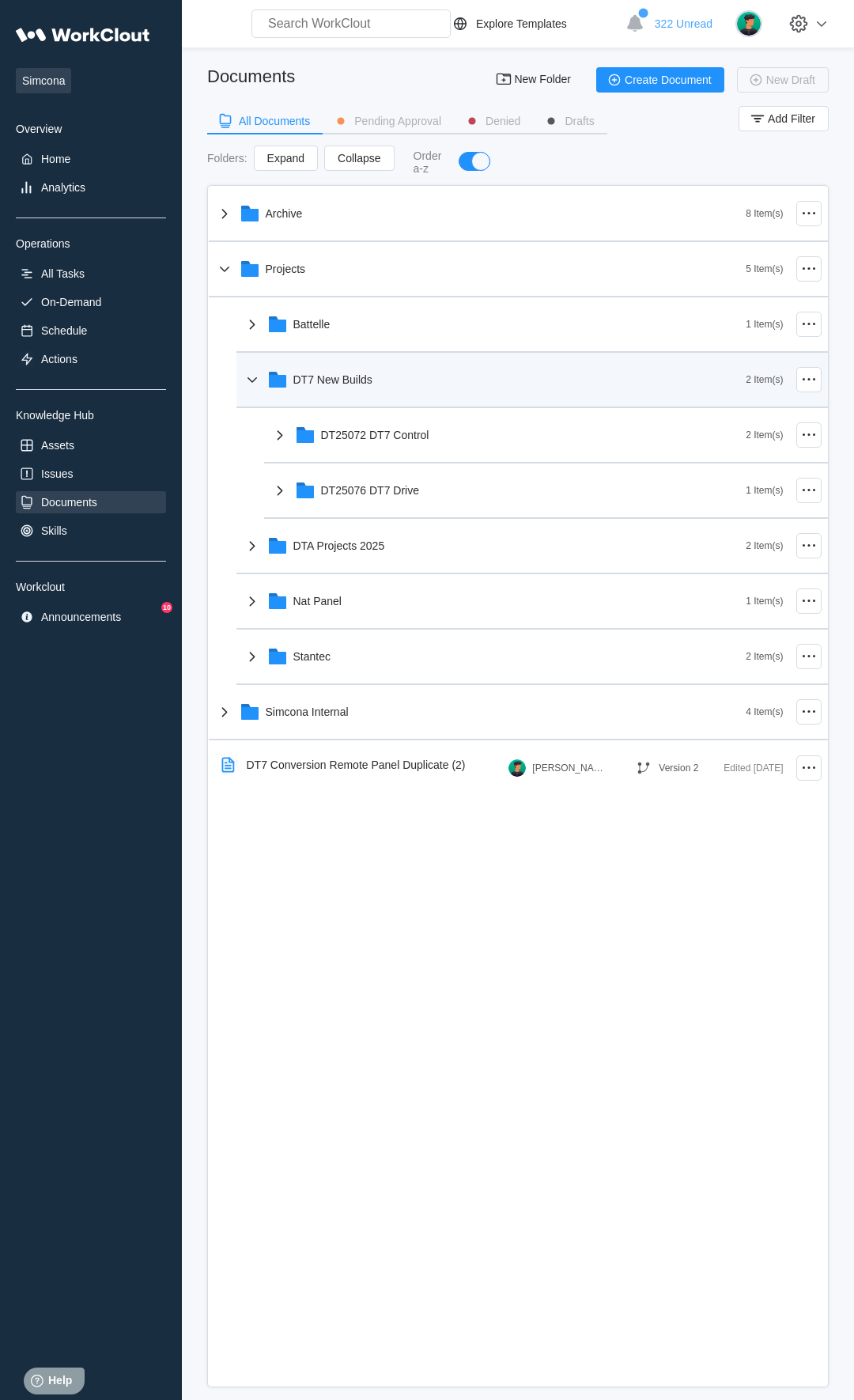 click on "DT7 New Builds" at bounding box center [494, 380] 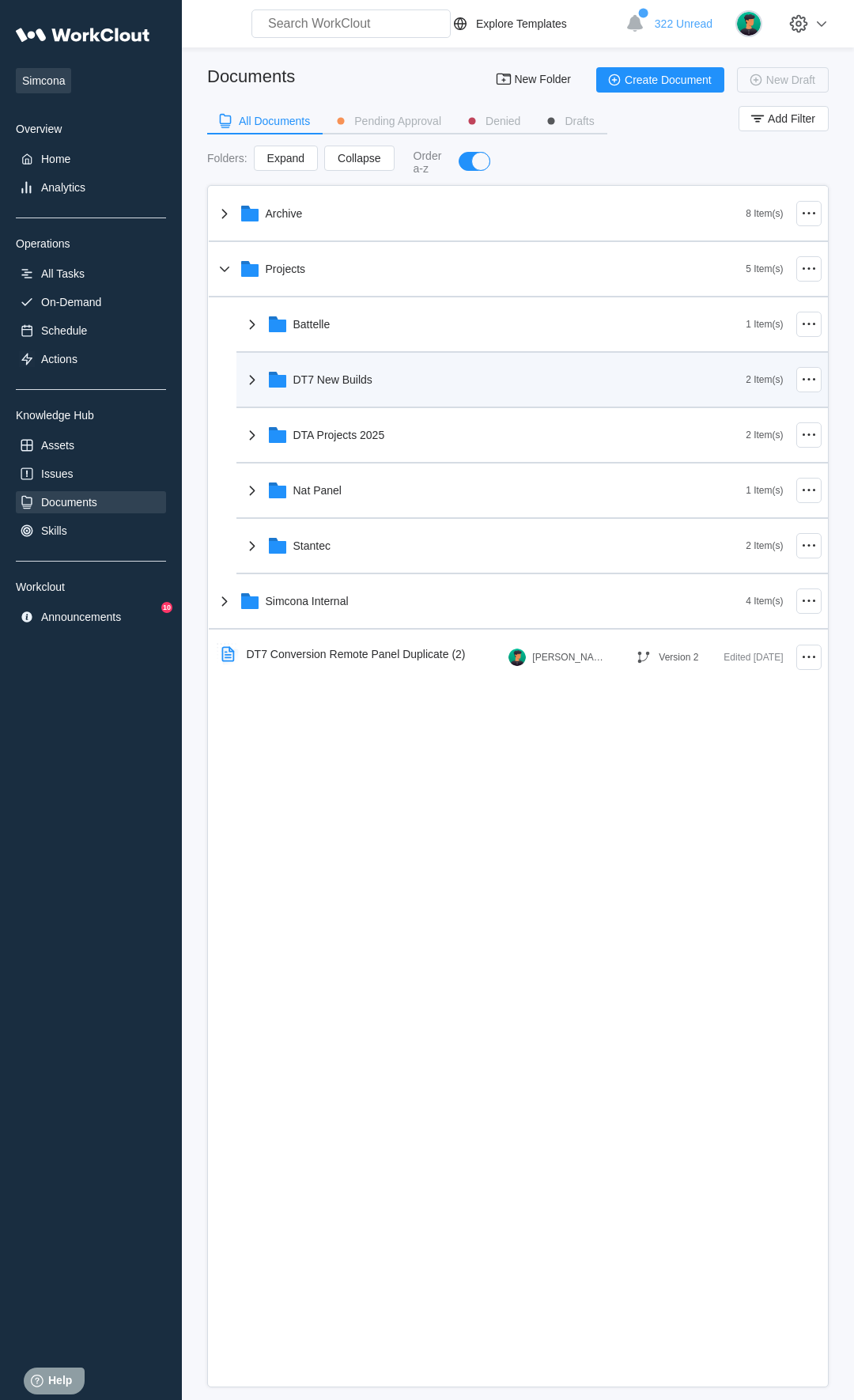 click on "DT7 New Builds" at bounding box center (494, 380) 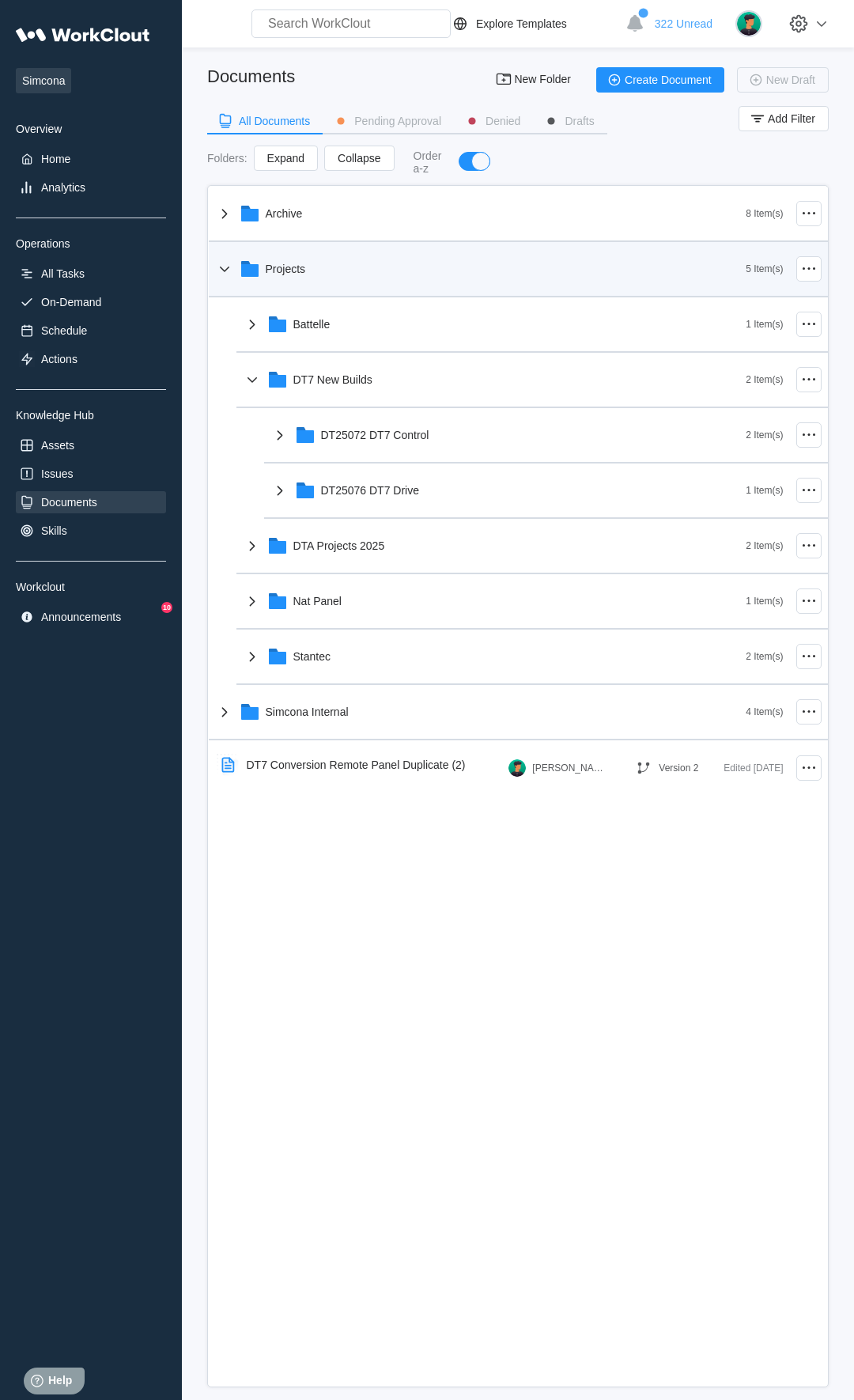 click on "Projects" at bounding box center (481, 269) 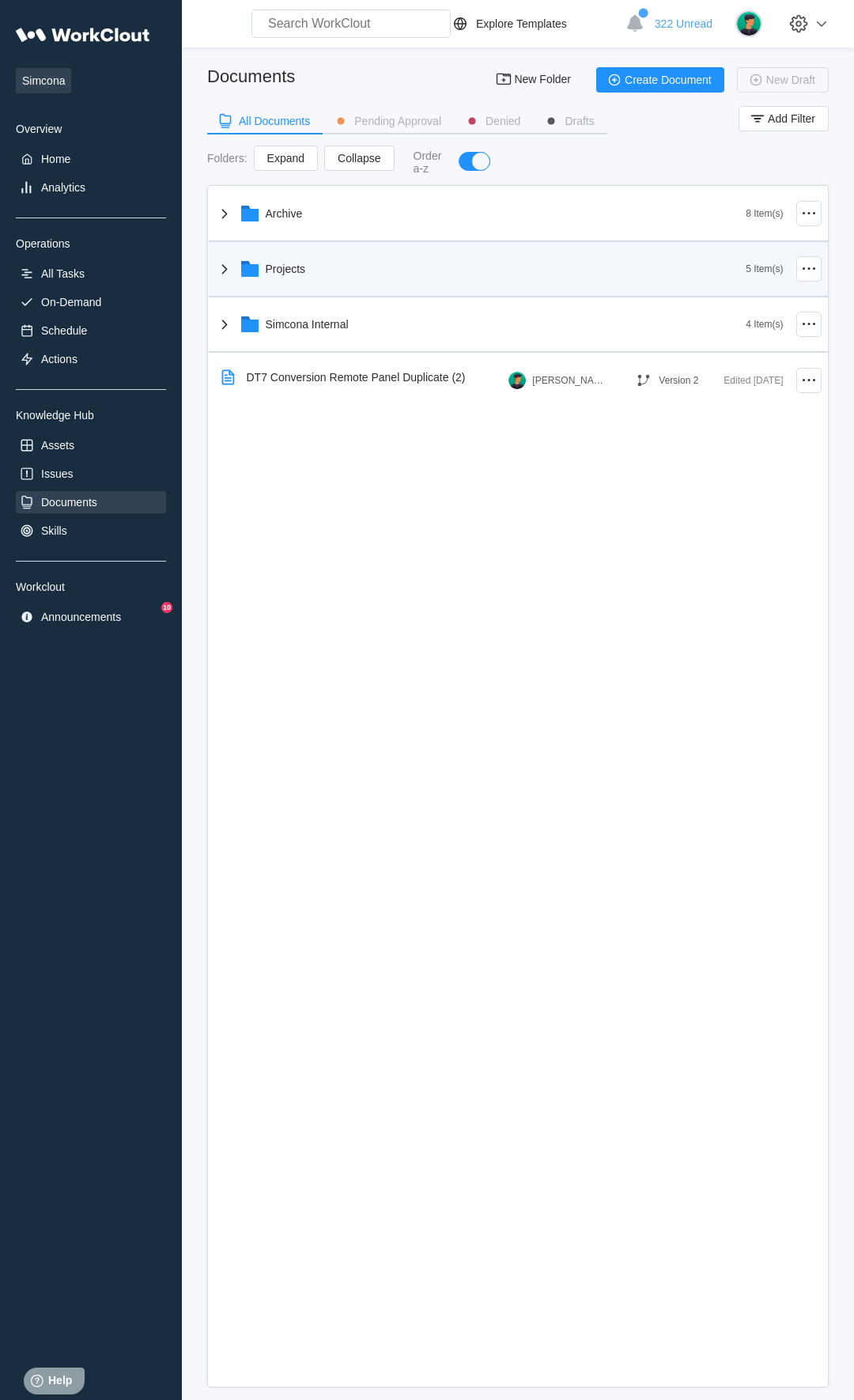 click on "Projects" at bounding box center [481, 269] 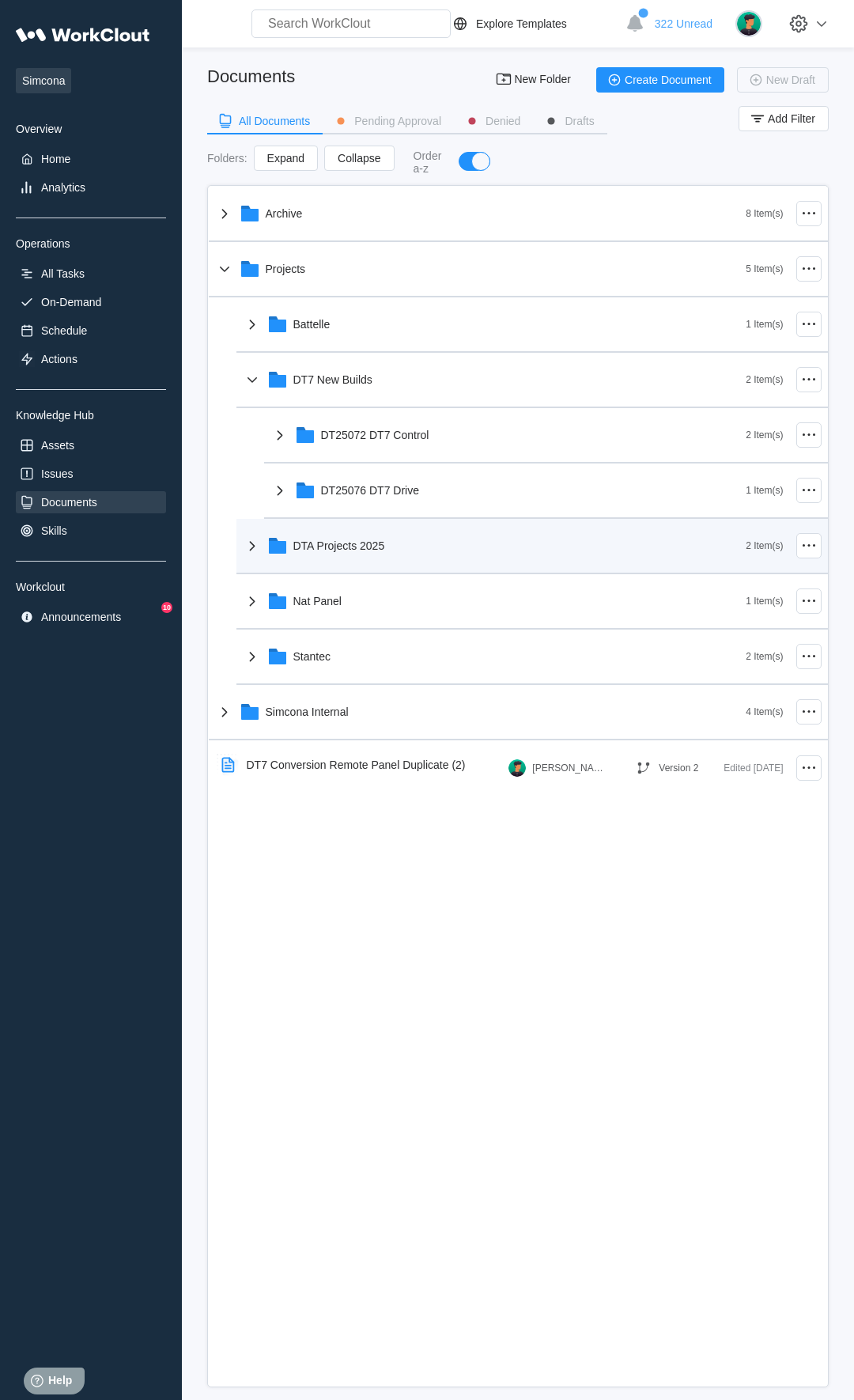 click on "DTA Projects 2025" at bounding box center (494, 546) 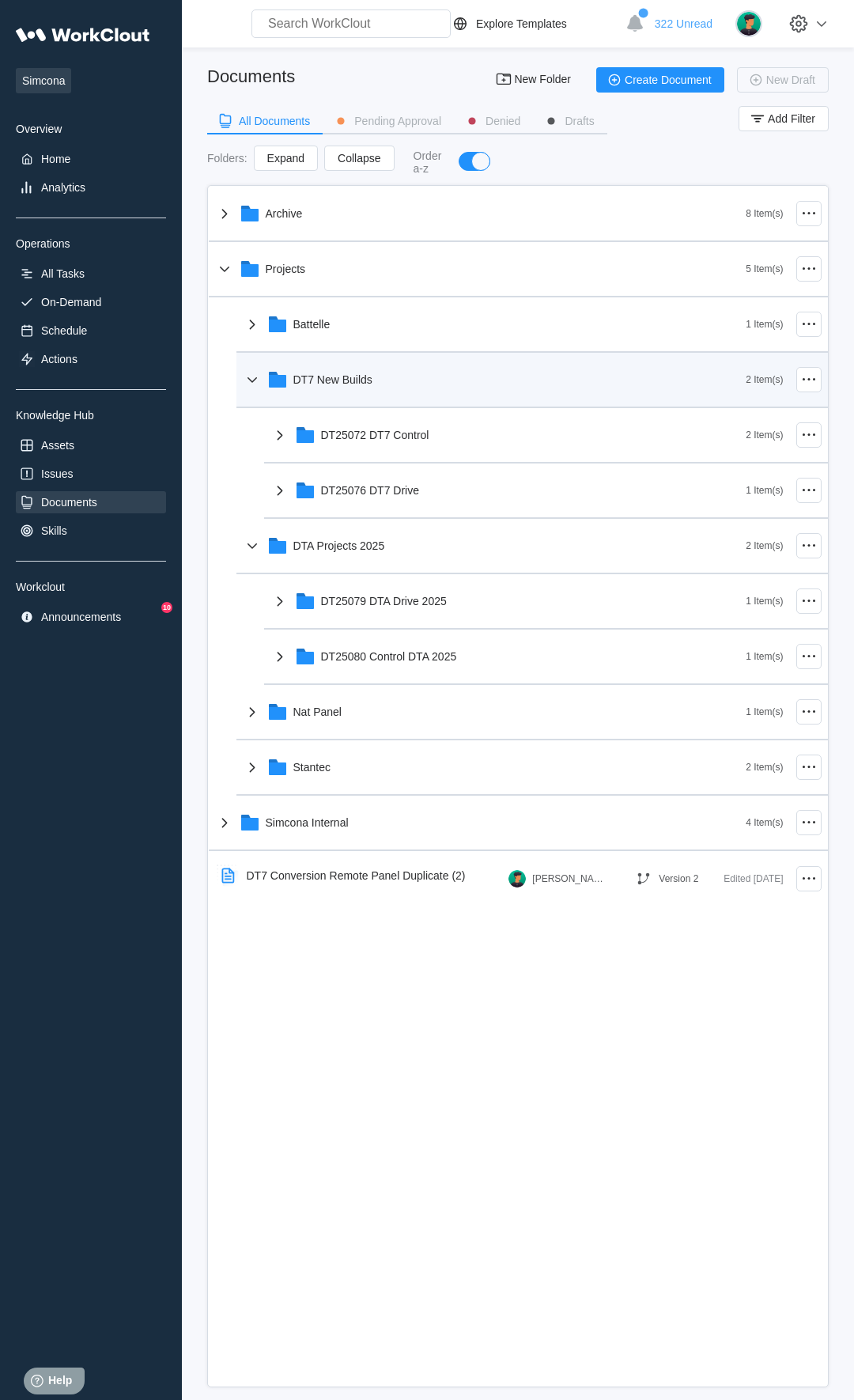 click on "DT7 New Builds" at bounding box center [494, 380] 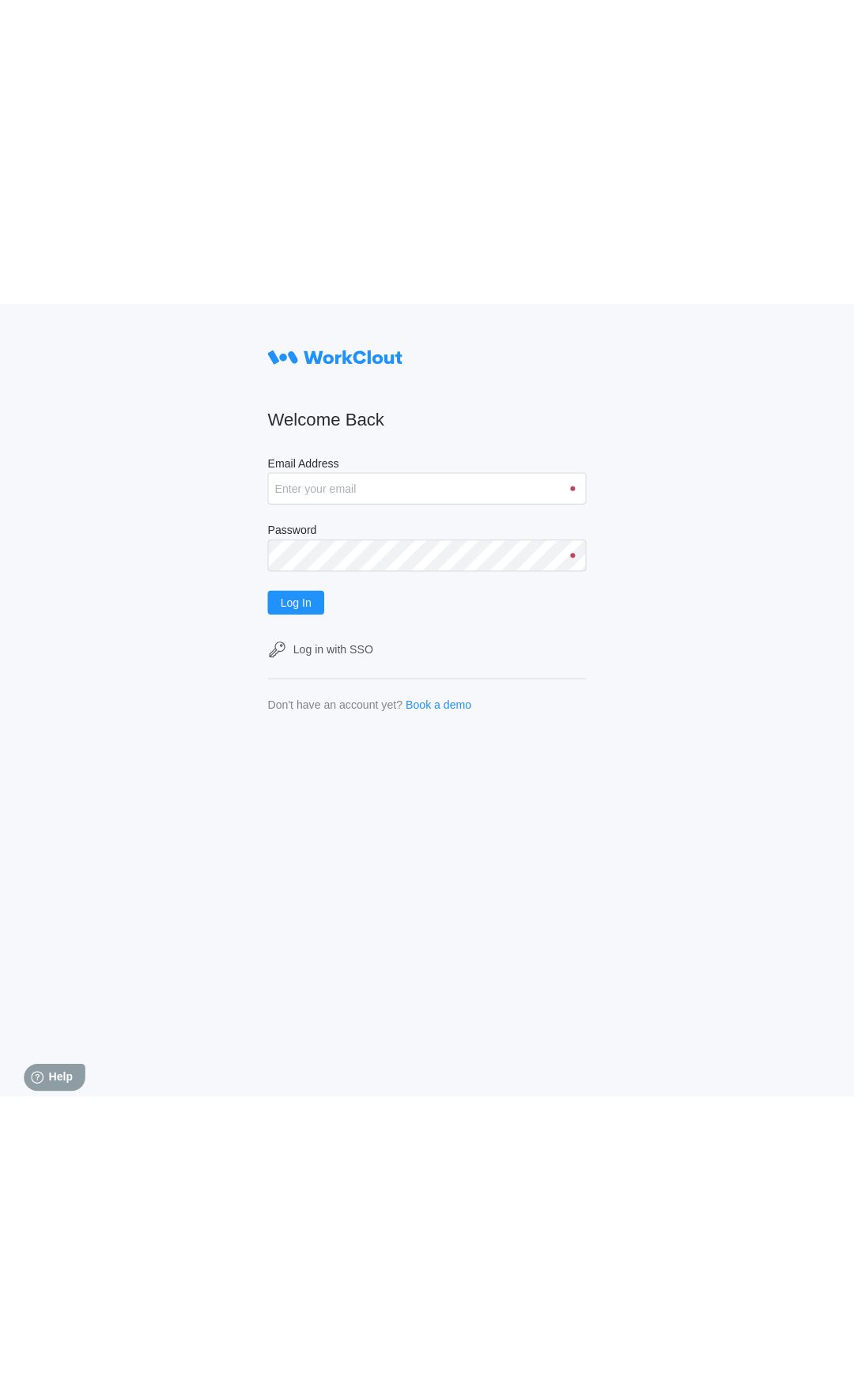 scroll, scrollTop: 0, scrollLeft: 0, axis: both 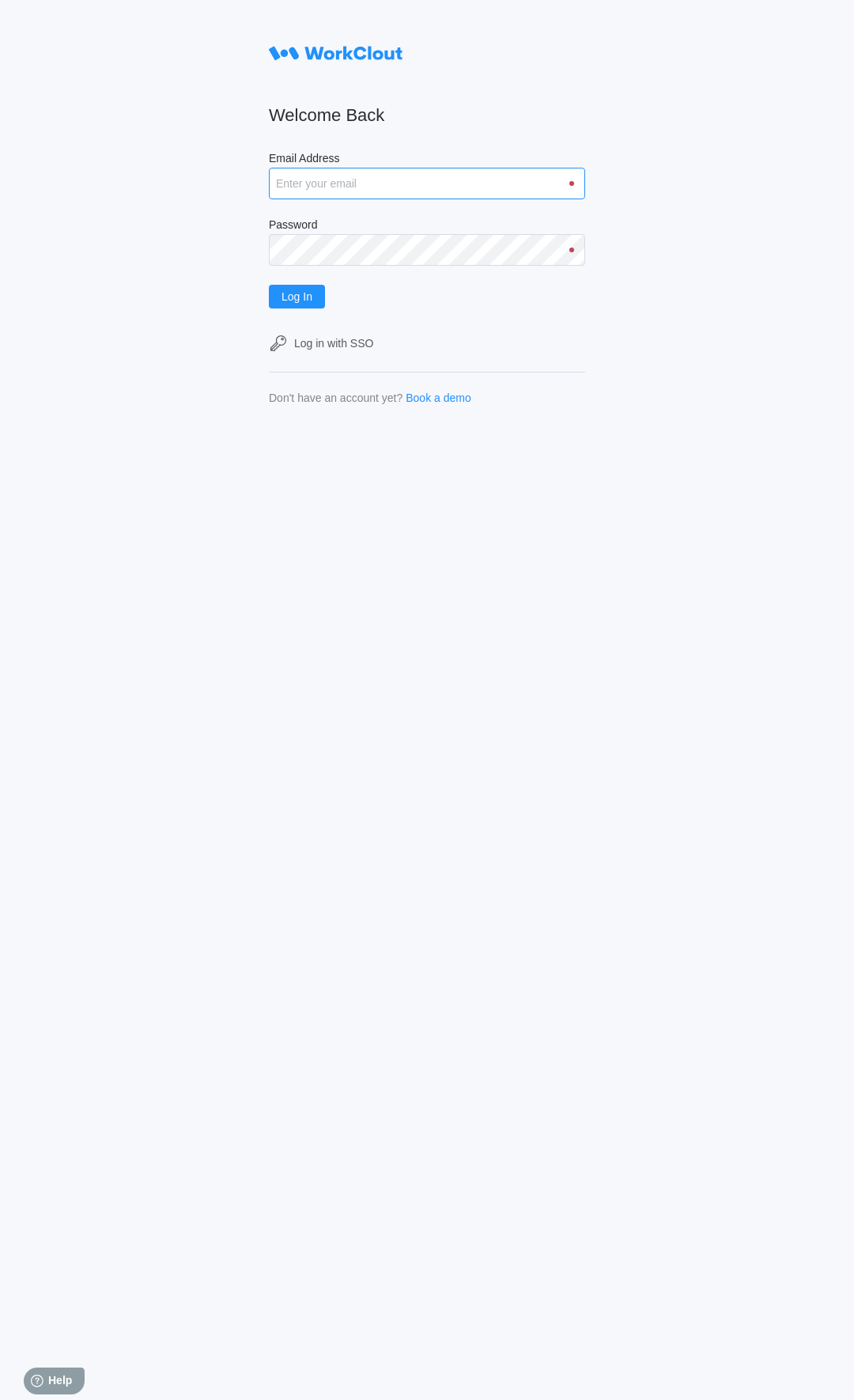 click on "Email Address" at bounding box center [427, 184] 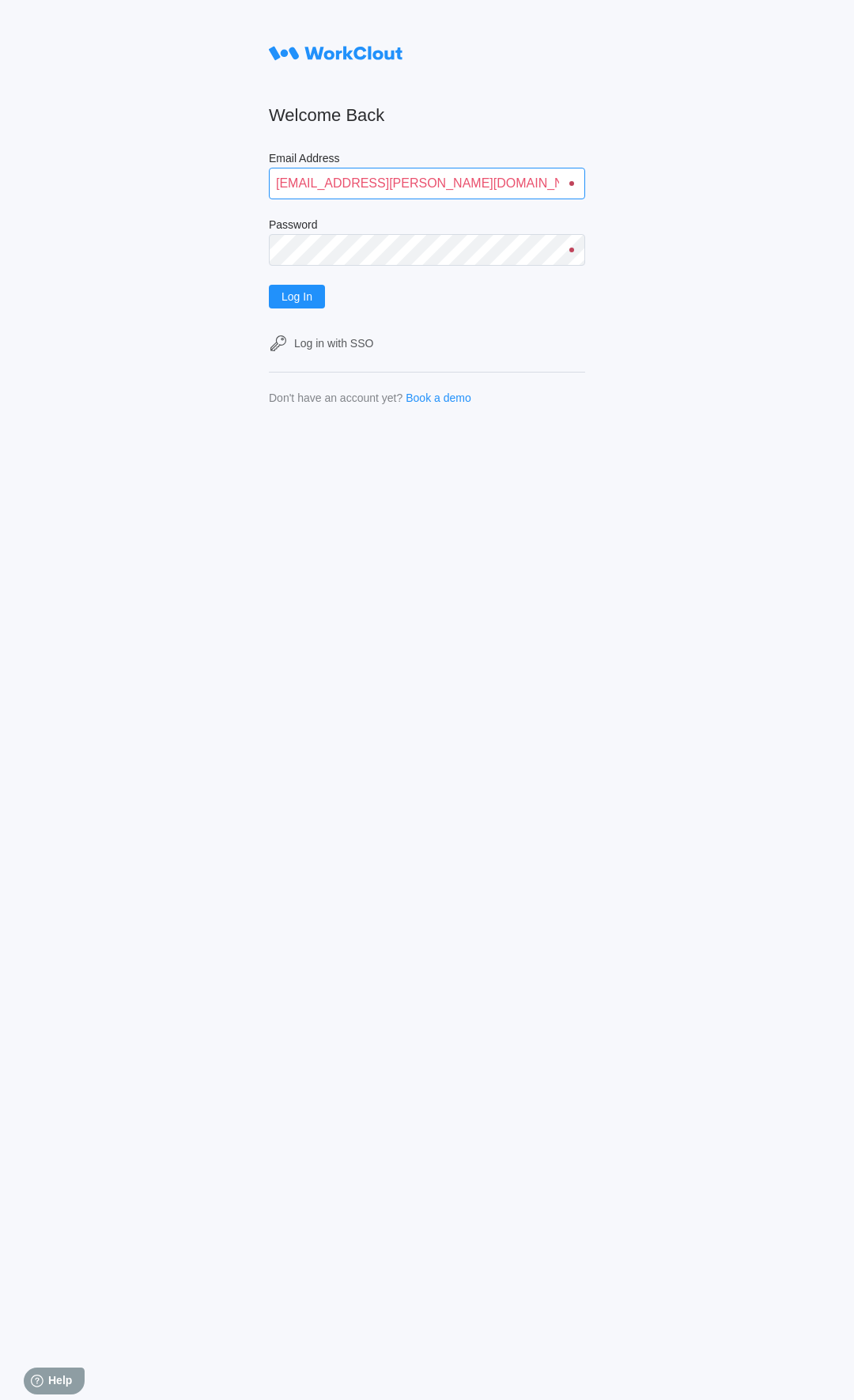 type on "[EMAIL_ADDRESS][PERSON_NAME][DOMAIN_NAME]" 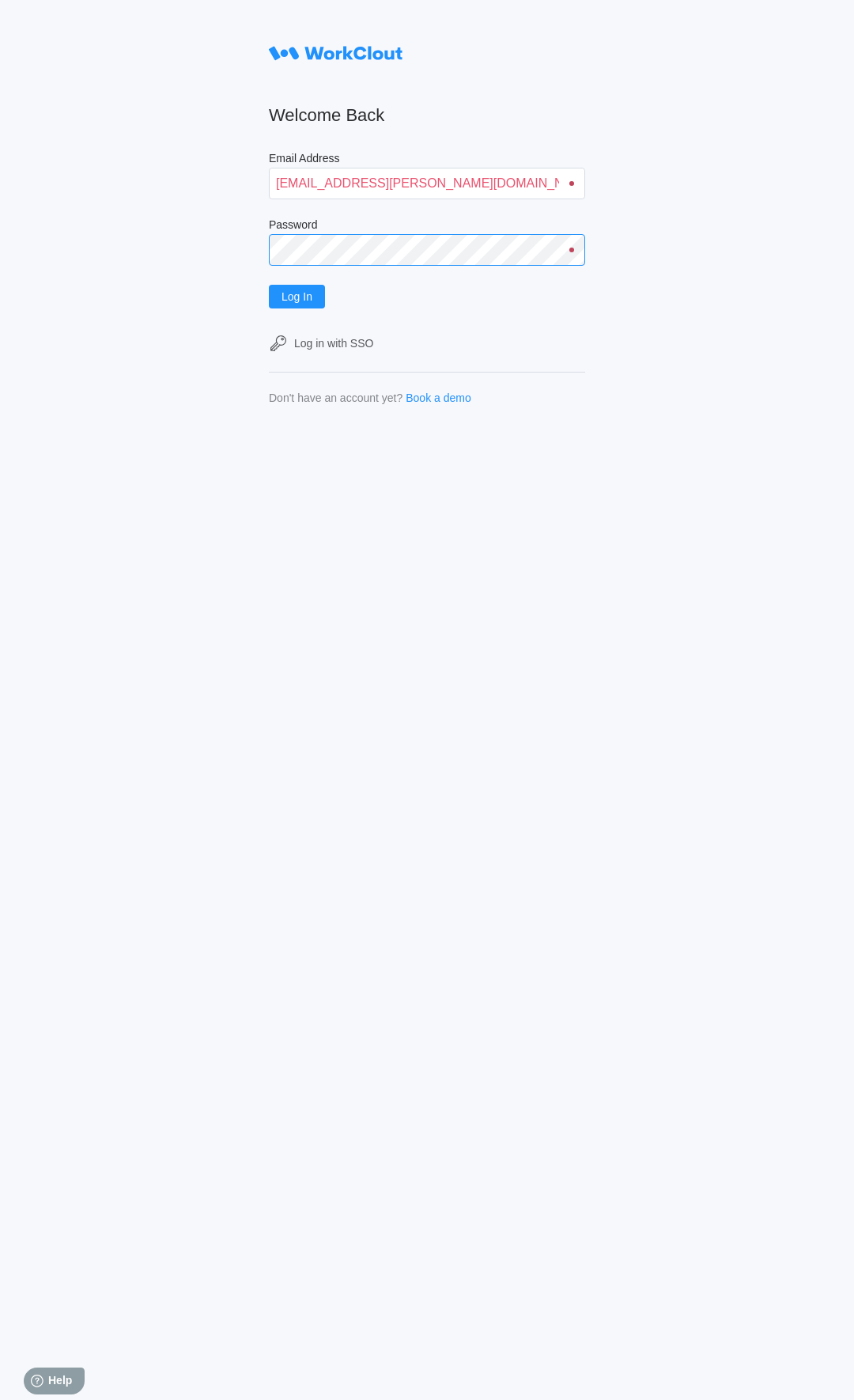 click on "Log In" at bounding box center (297, 297) 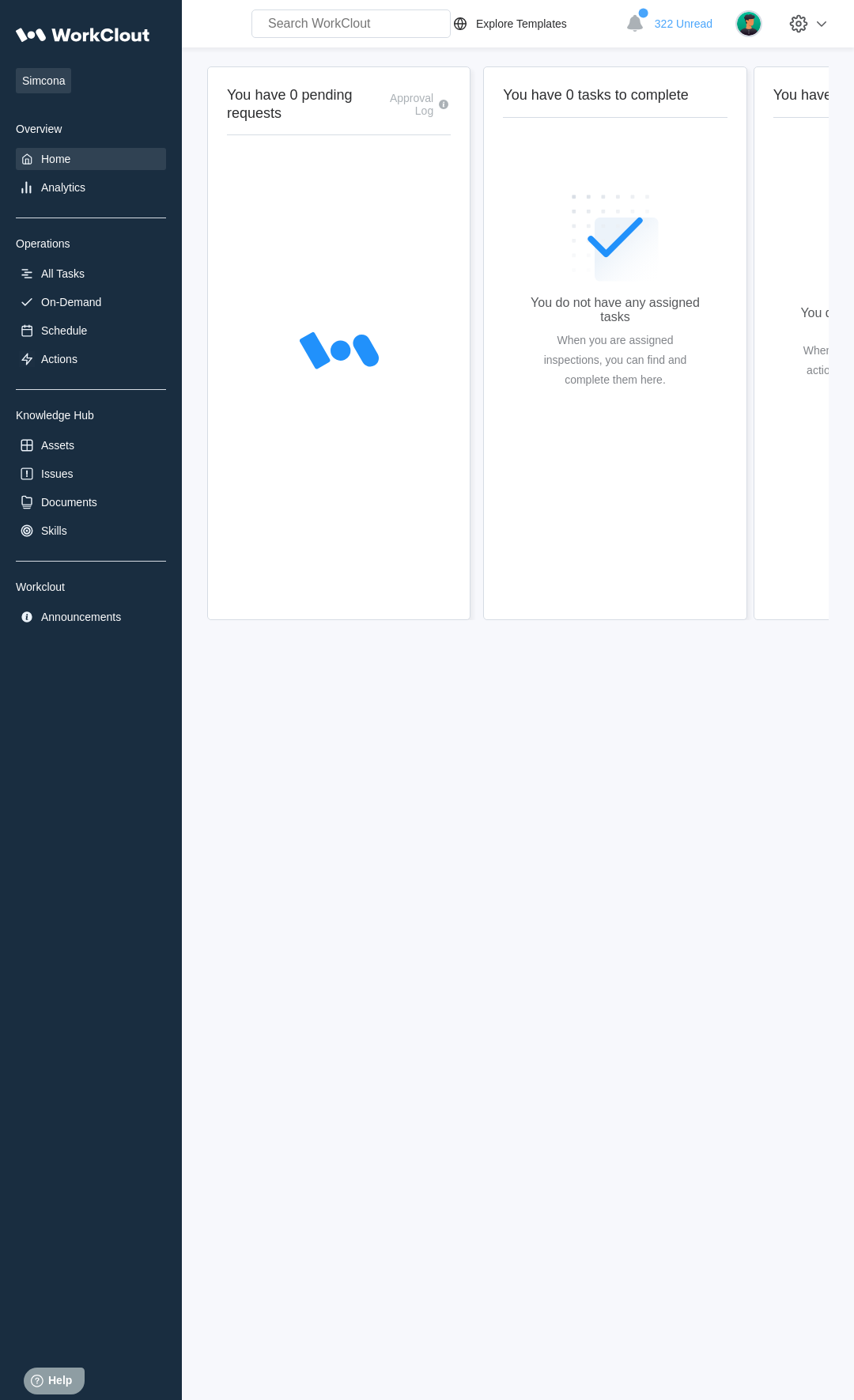 scroll, scrollTop: 0, scrollLeft: 0, axis: both 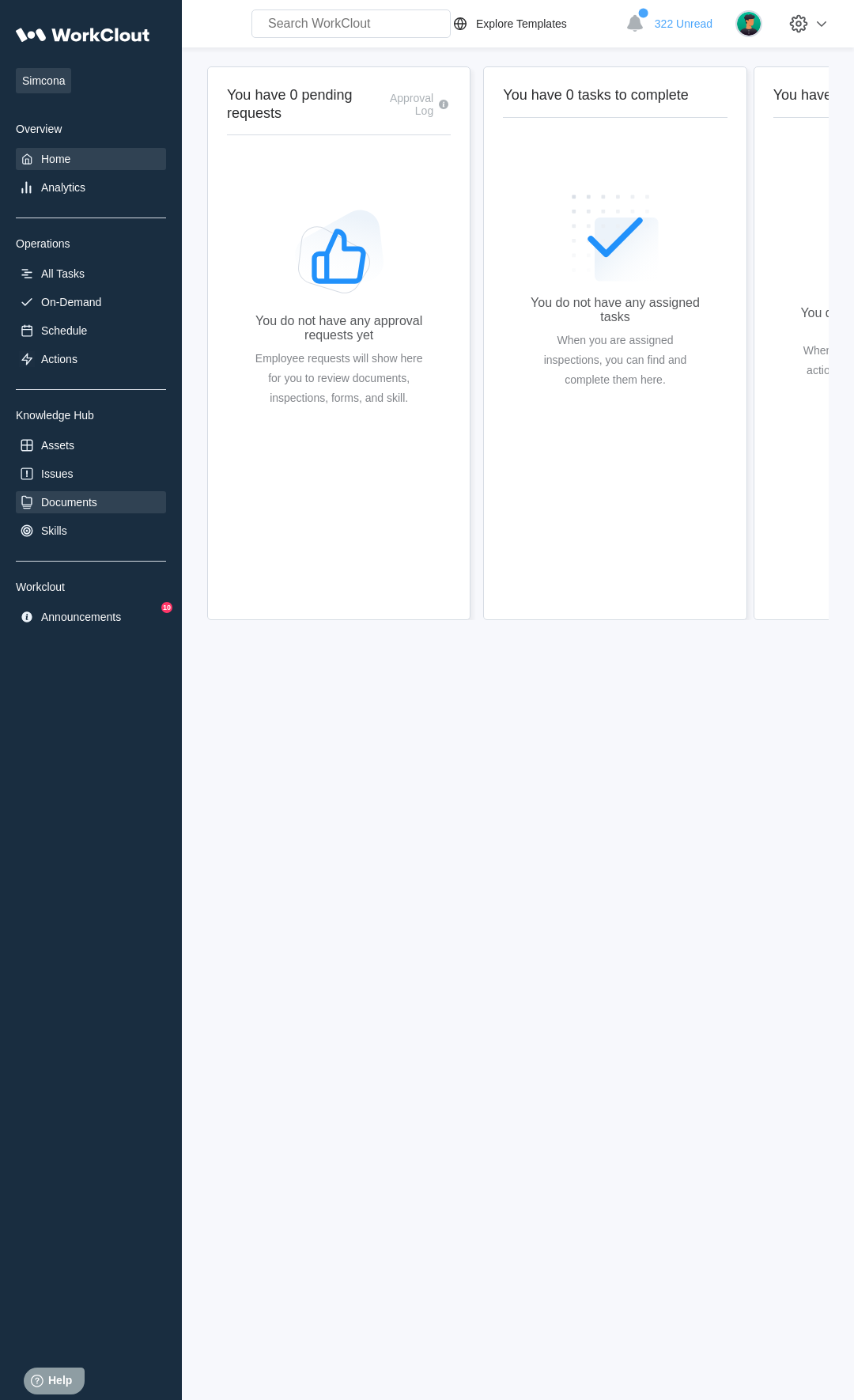 click on "Documents" at bounding box center (91, 502) 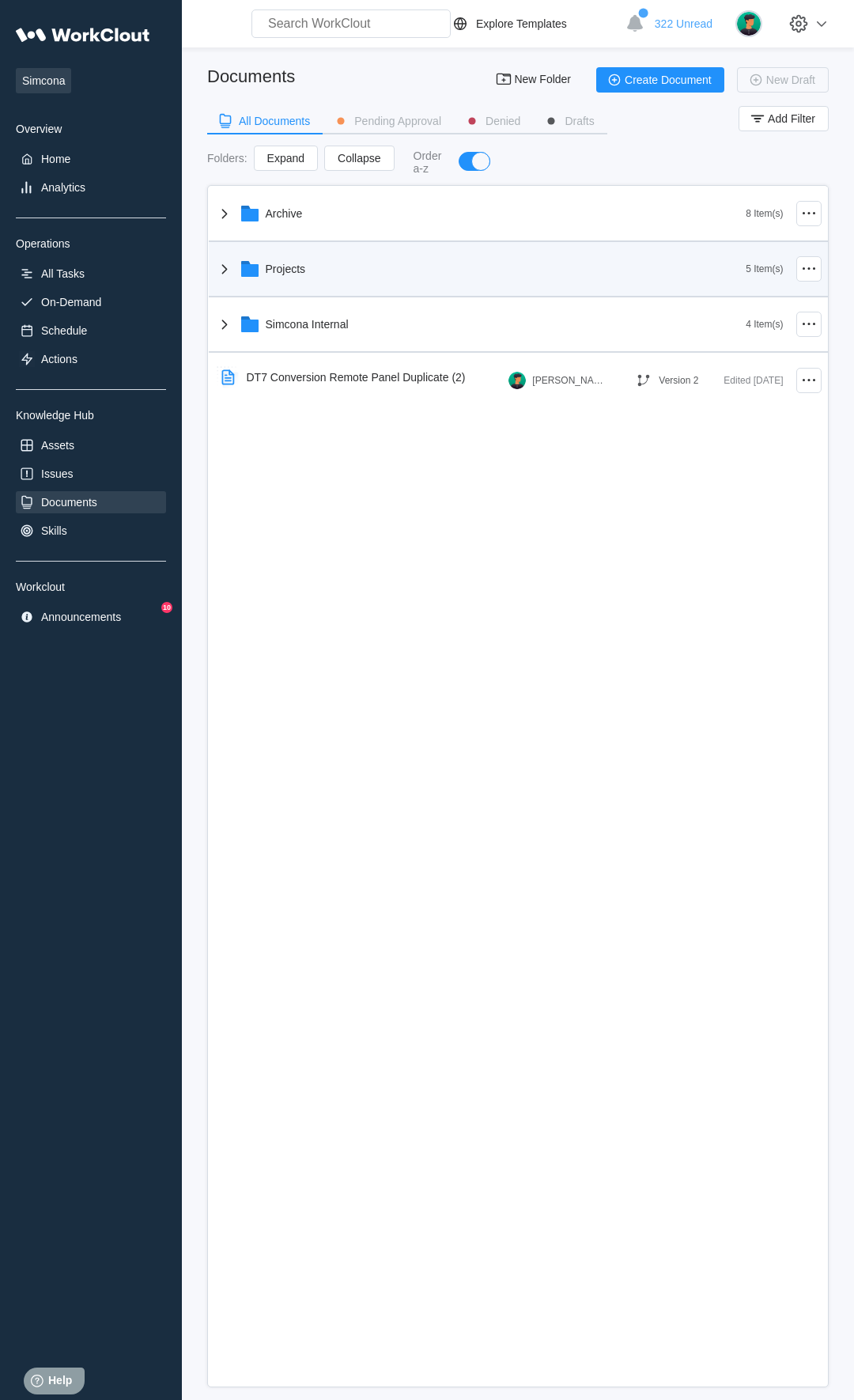 click on "Projects" at bounding box center [481, 269] 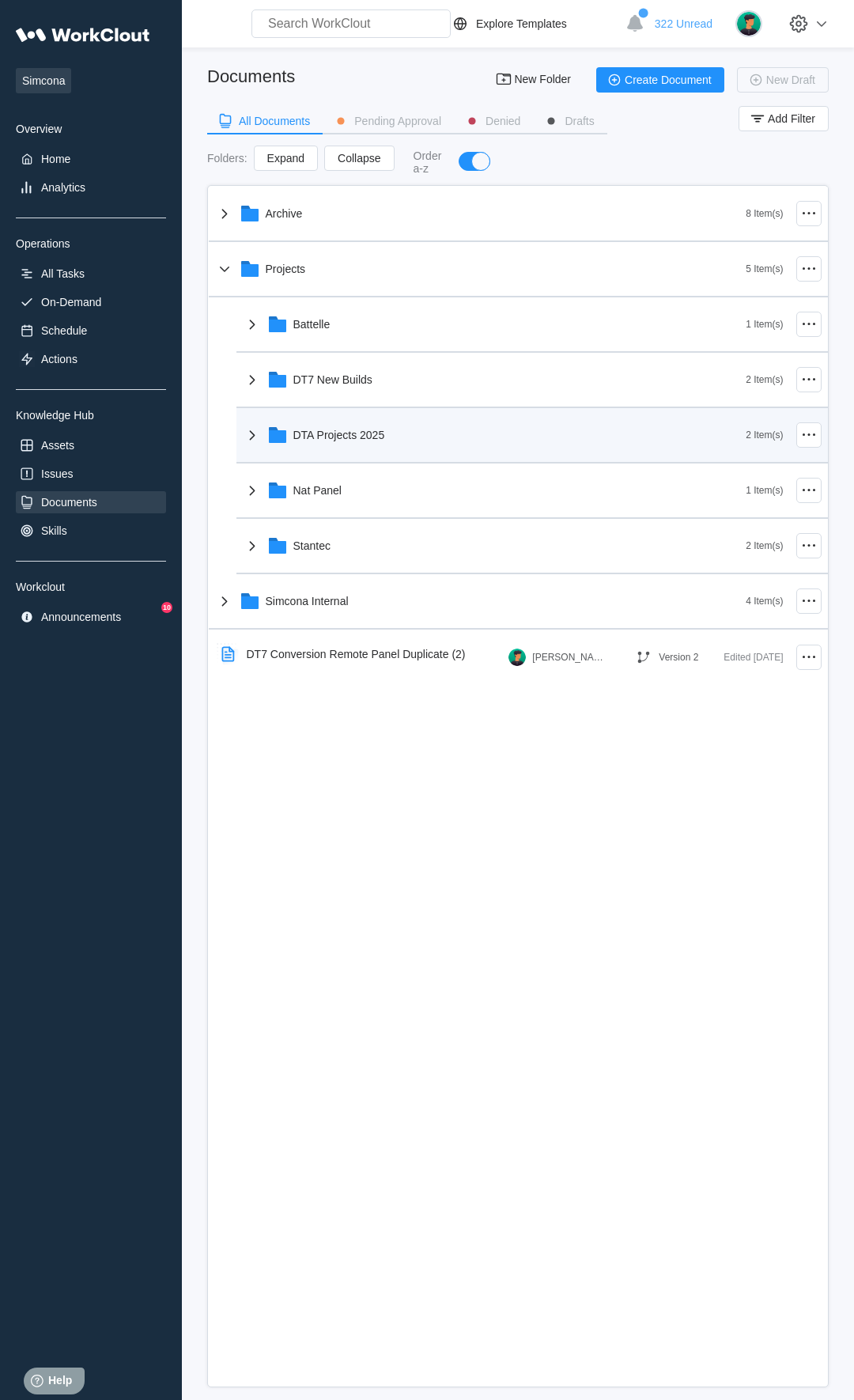 click on "DTA Projects 2025" at bounding box center (494, 435) 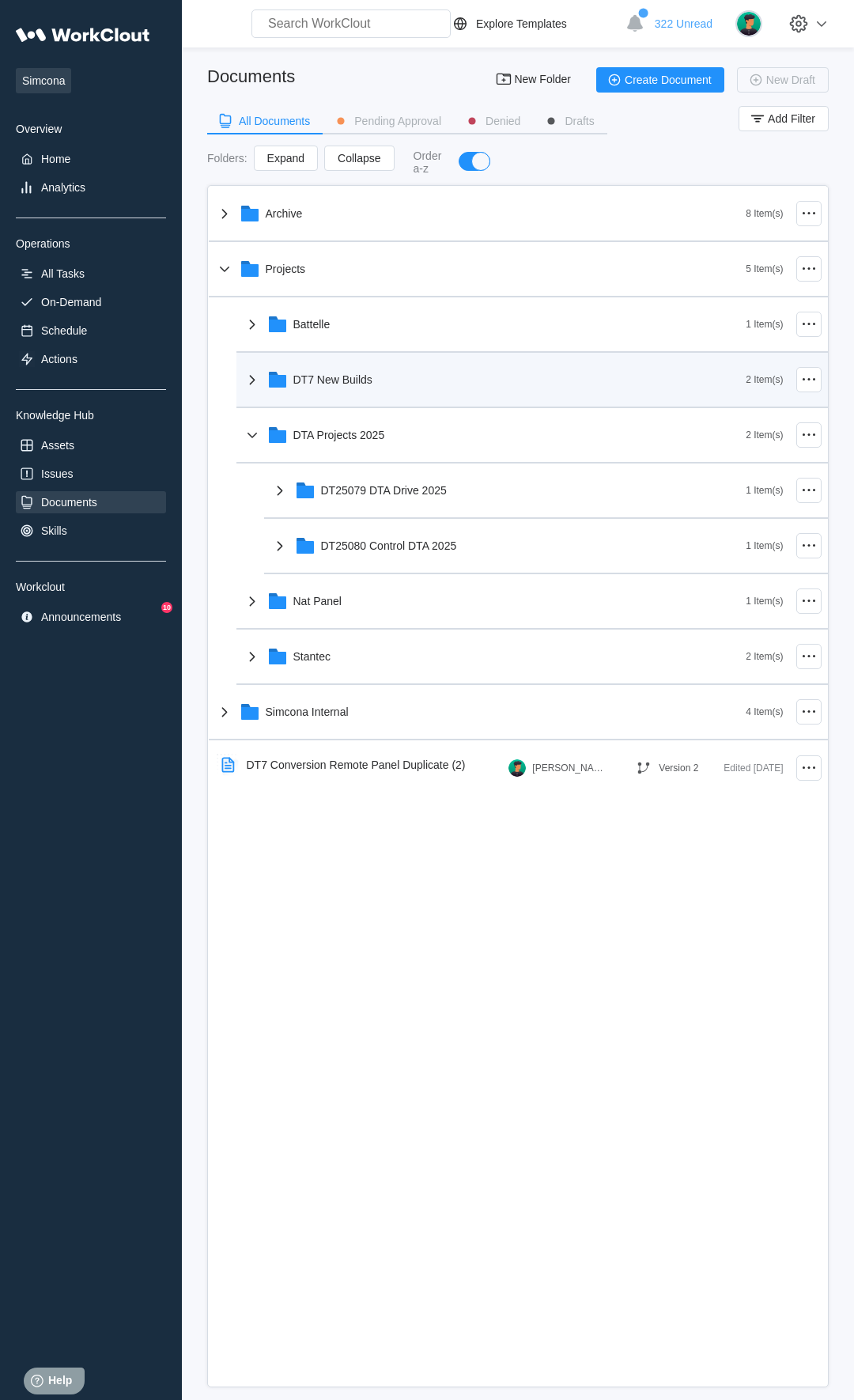 click on "DT7 New Builds 2 Item(s)" at bounding box center (532, 380) 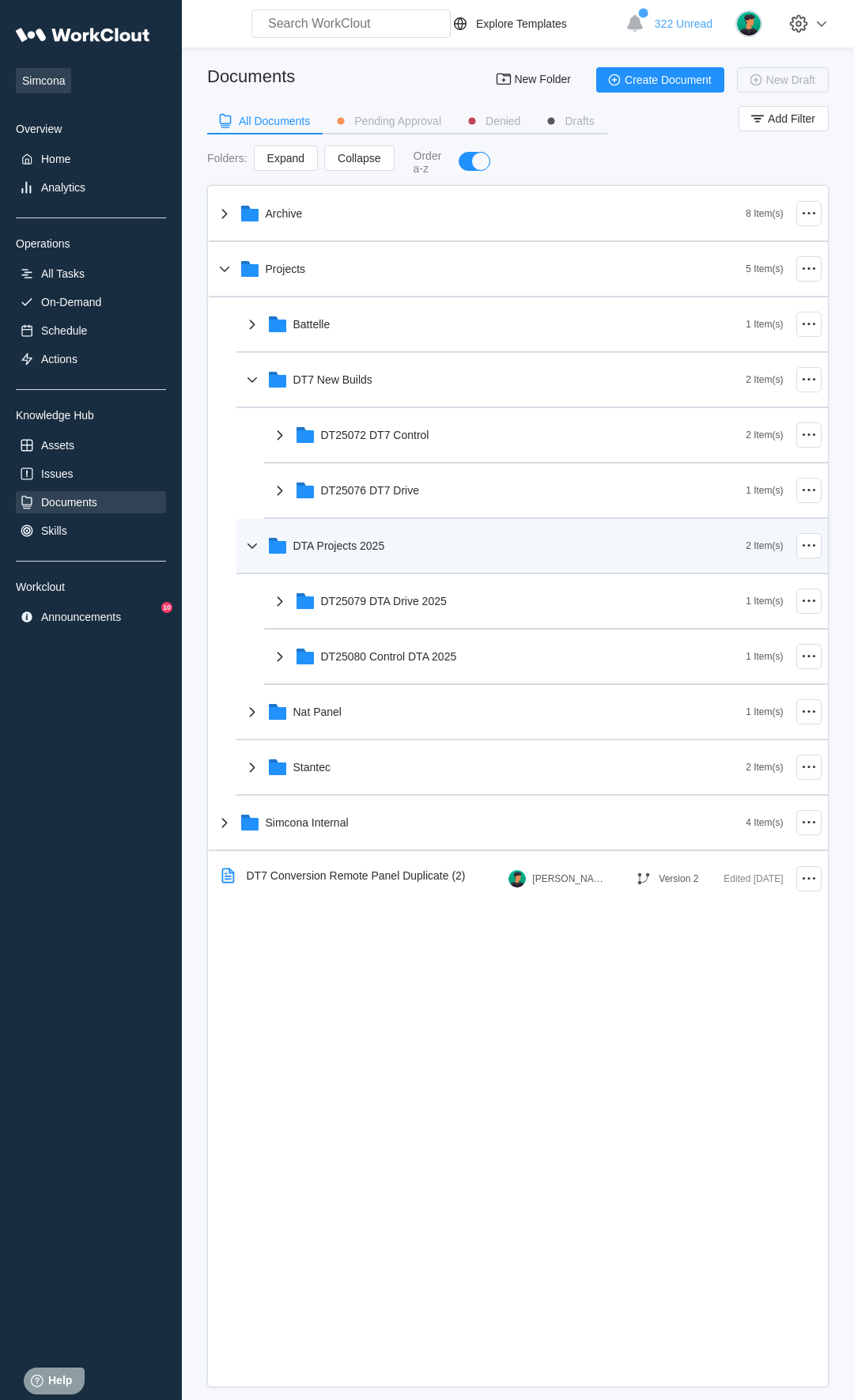 click on "DTA Projects 2025" at bounding box center (339, 546) 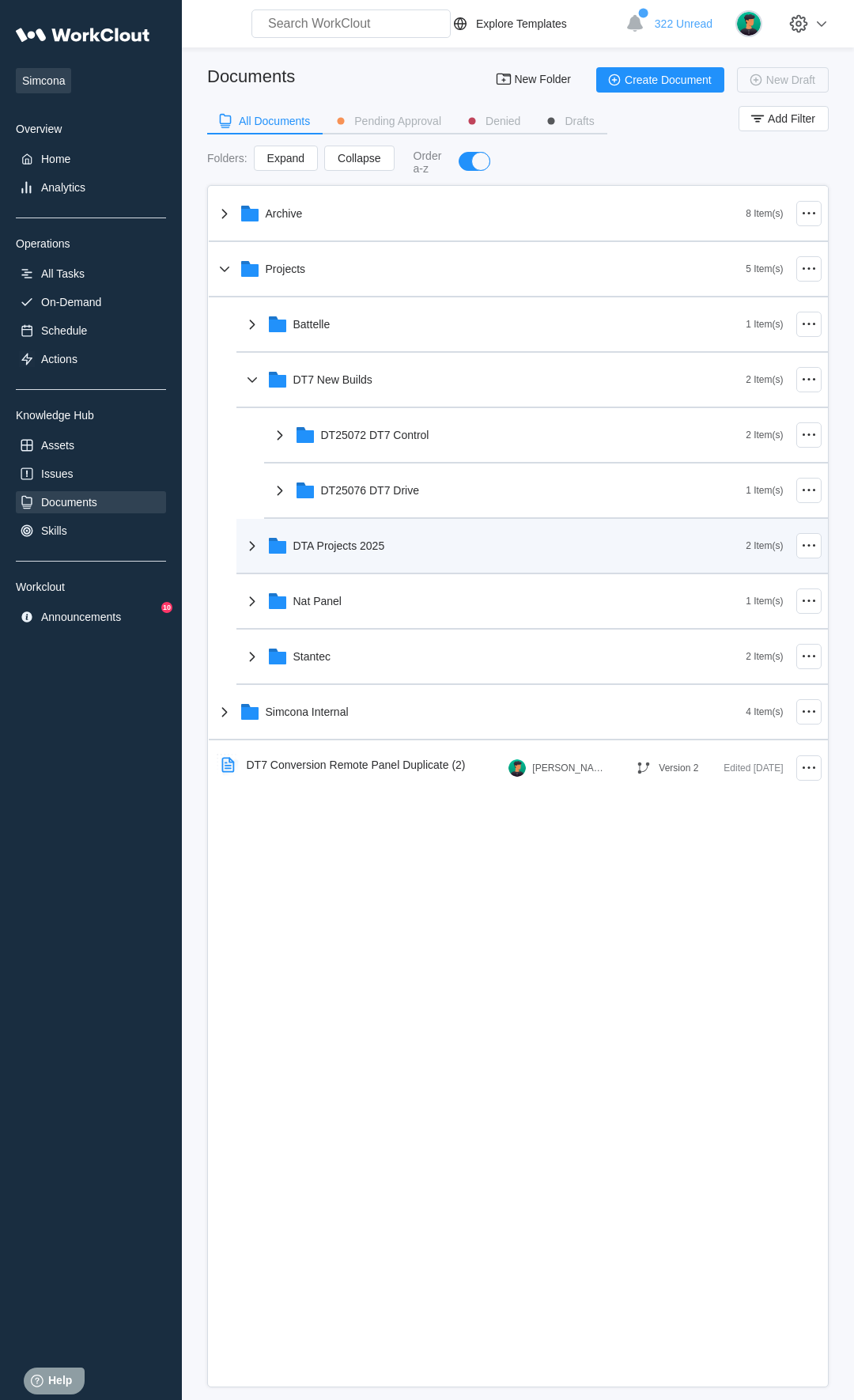 click on "DTA Projects 2025" at bounding box center [339, 546] 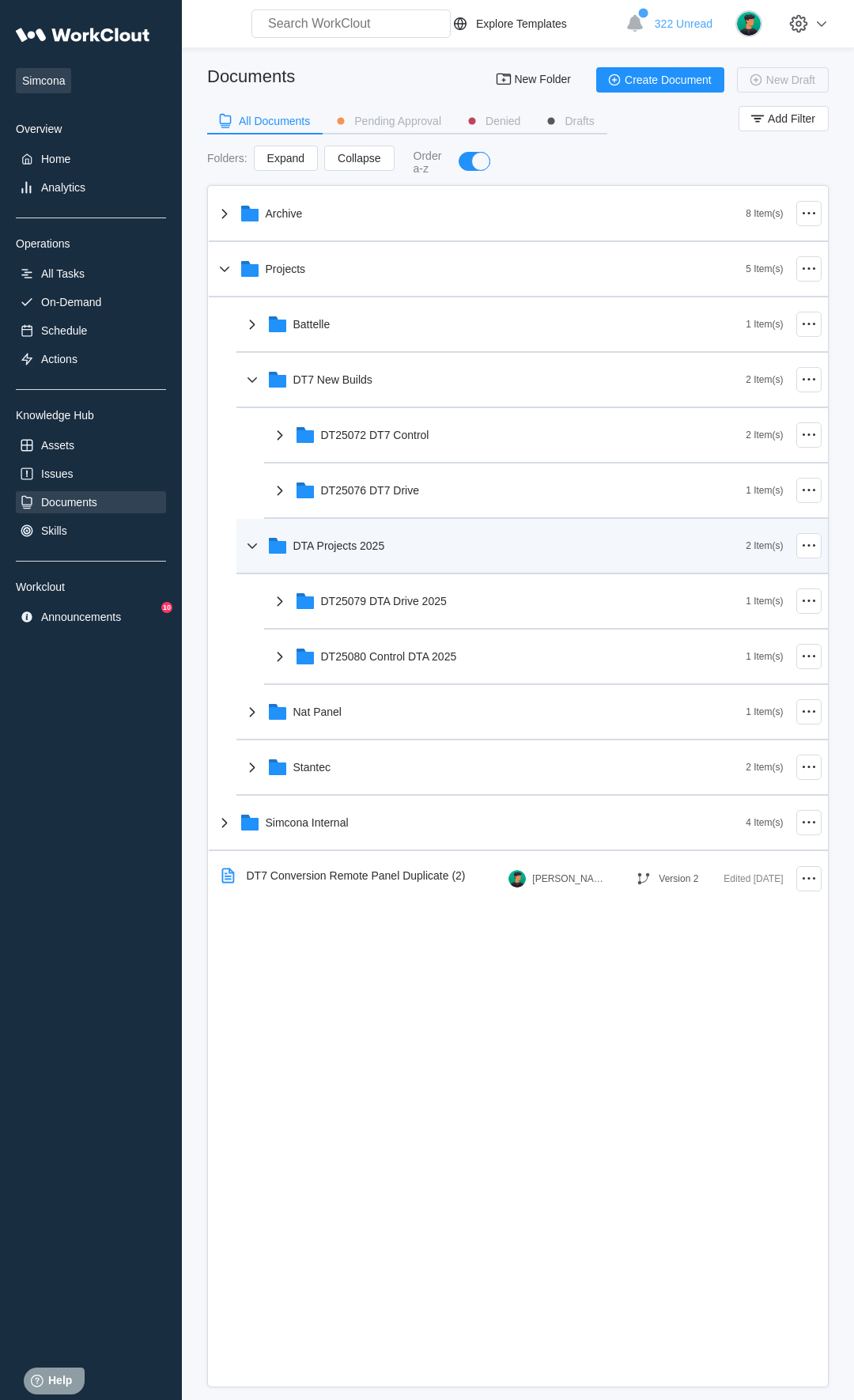 click on "DTA Projects 2025" at bounding box center [339, 546] 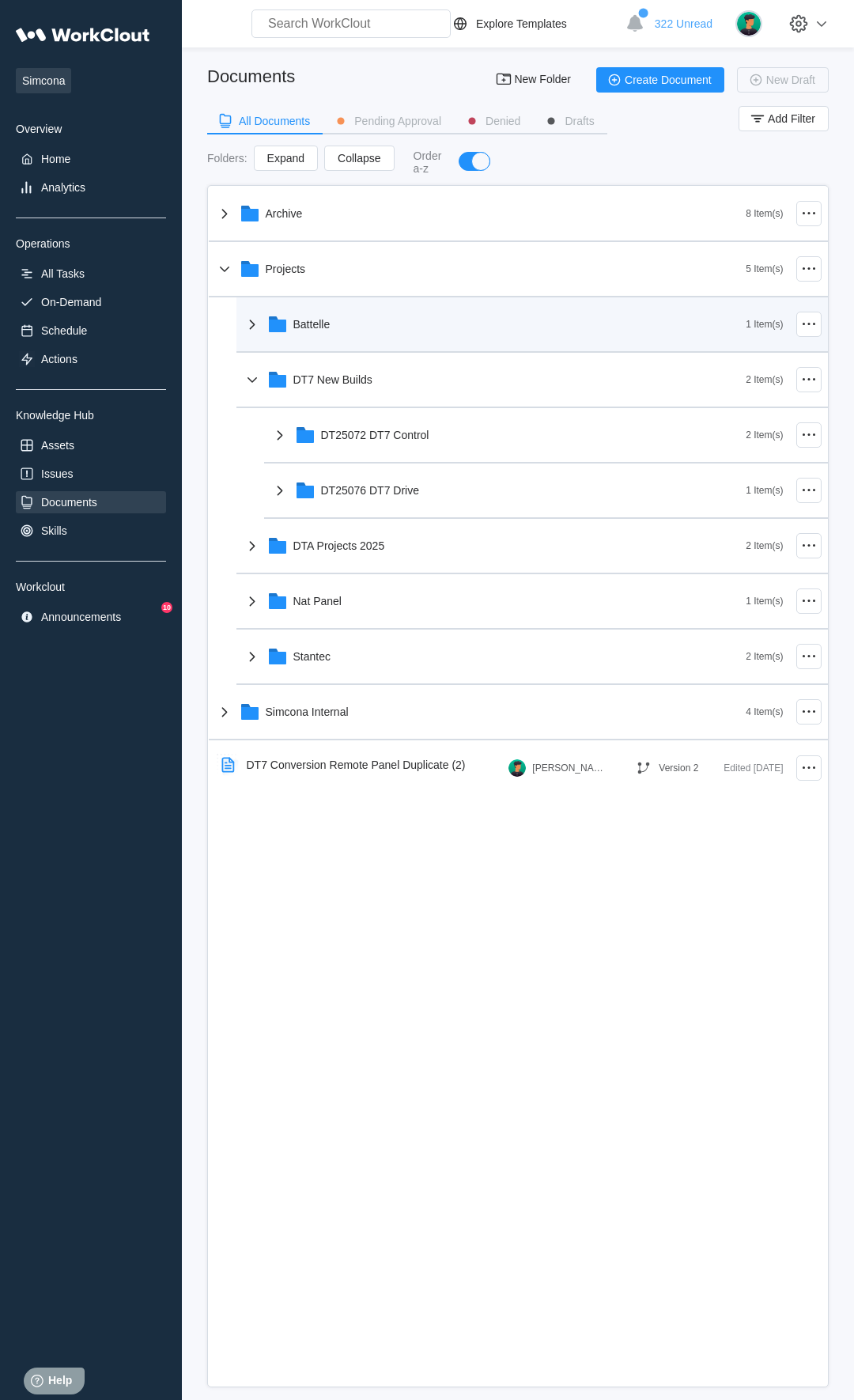 click on "Battelle" at bounding box center [494, 324] 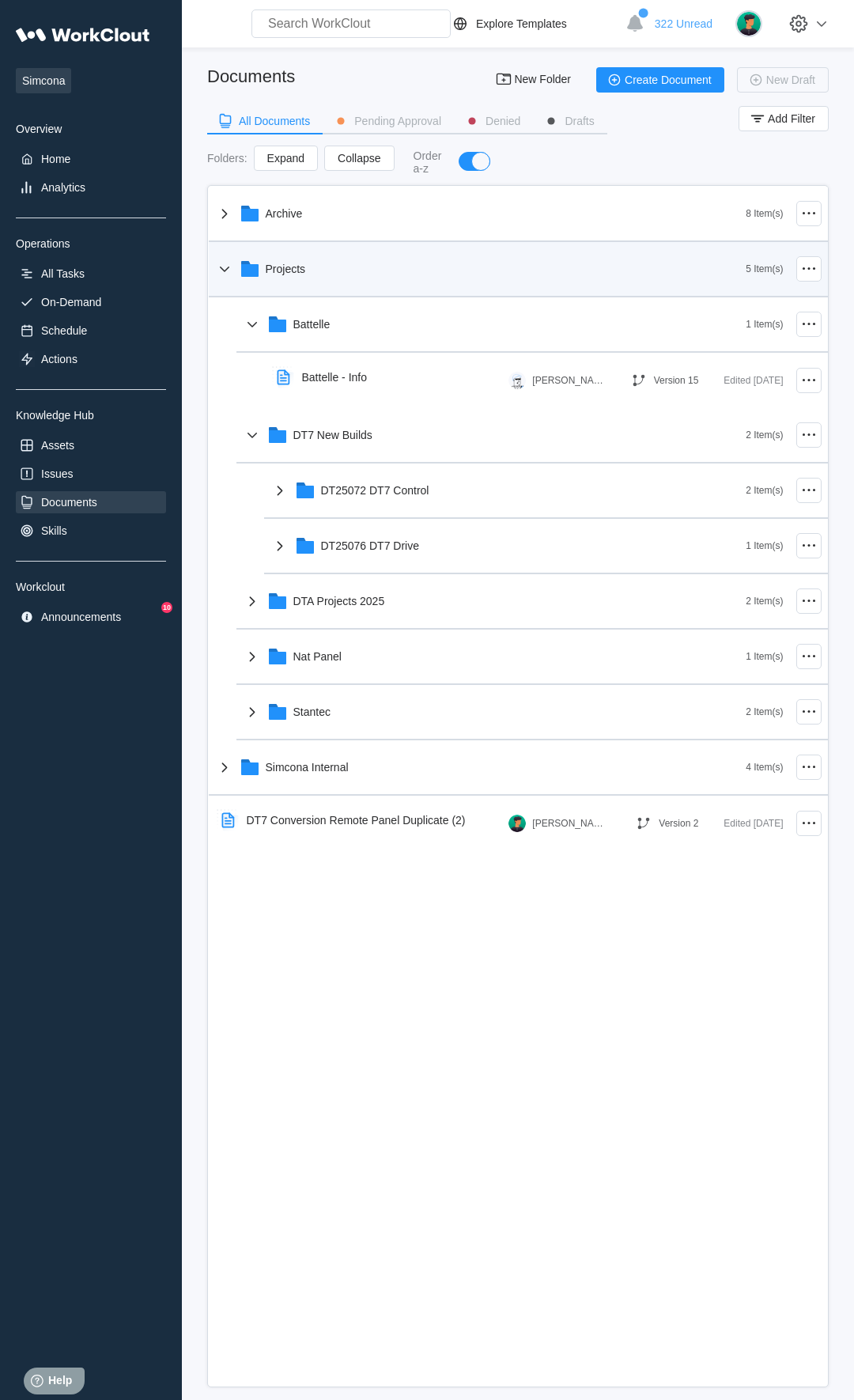 click on "Projects" at bounding box center (481, 269) 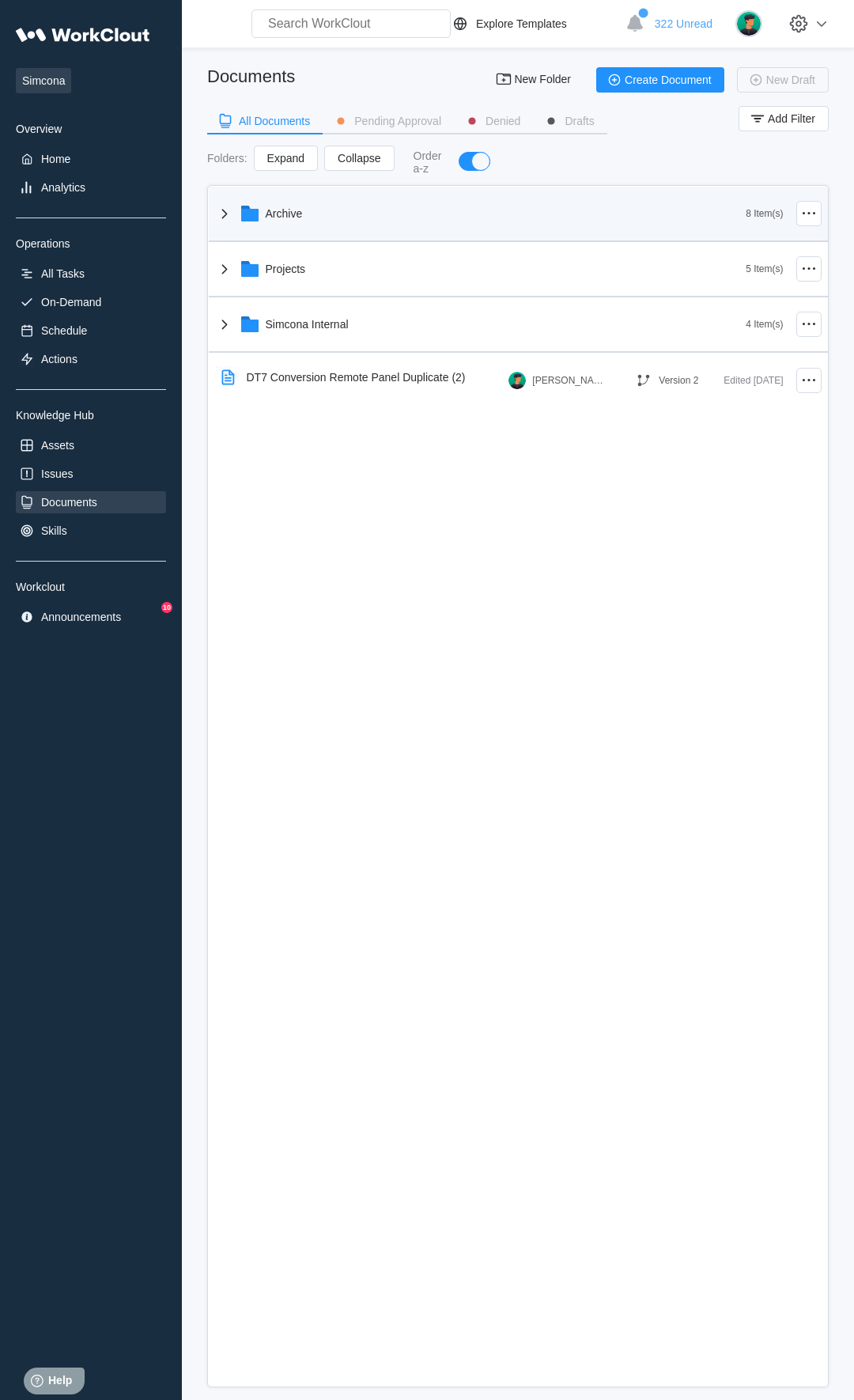 click on "Archive" at bounding box center [481, 214] 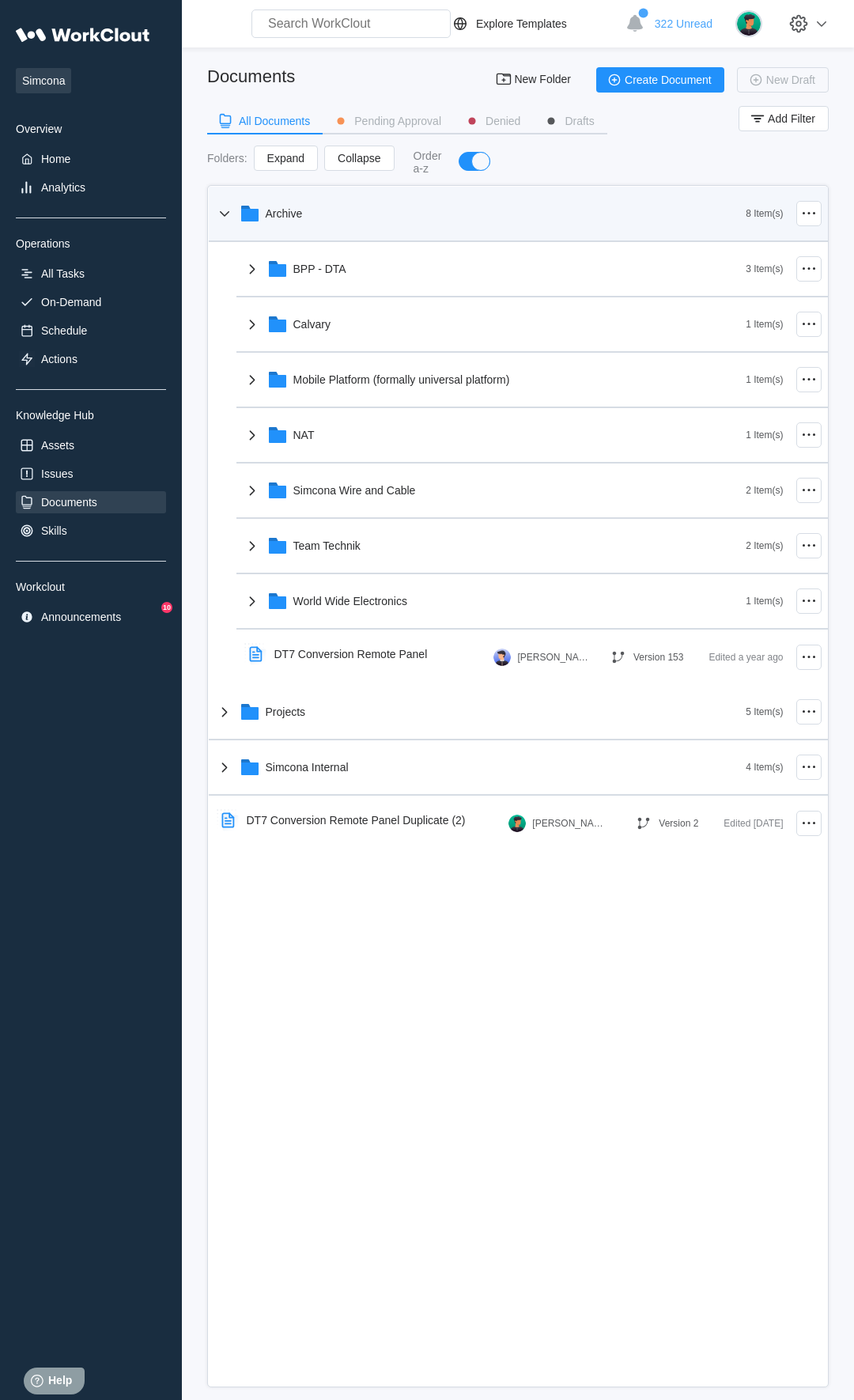 click on "Archive" at bounding box center (284, 214) 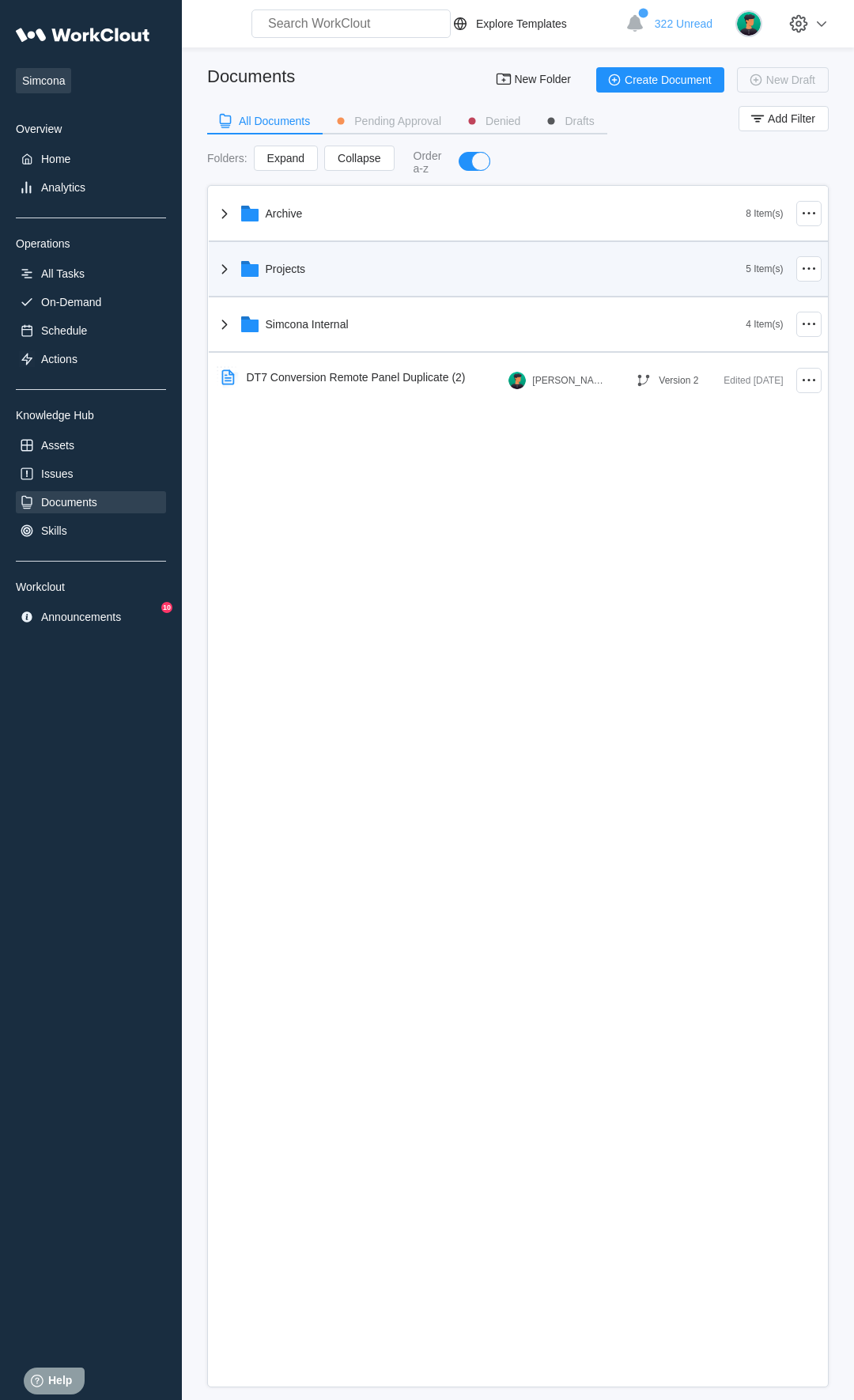 click on "Projects" at bounding box center (481, 269) 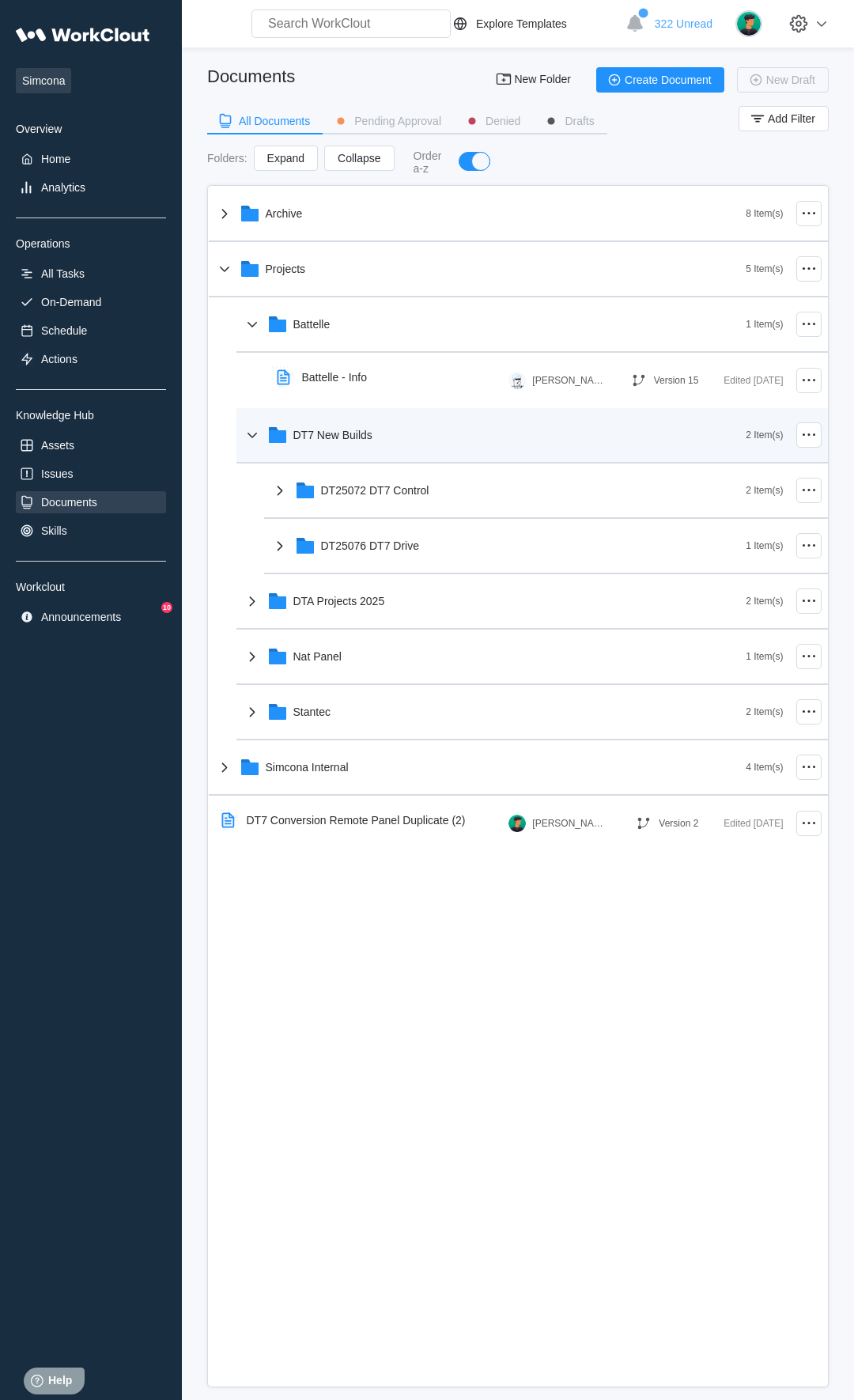 click on "DT7 New Builds" at bounding box center [494, 435] 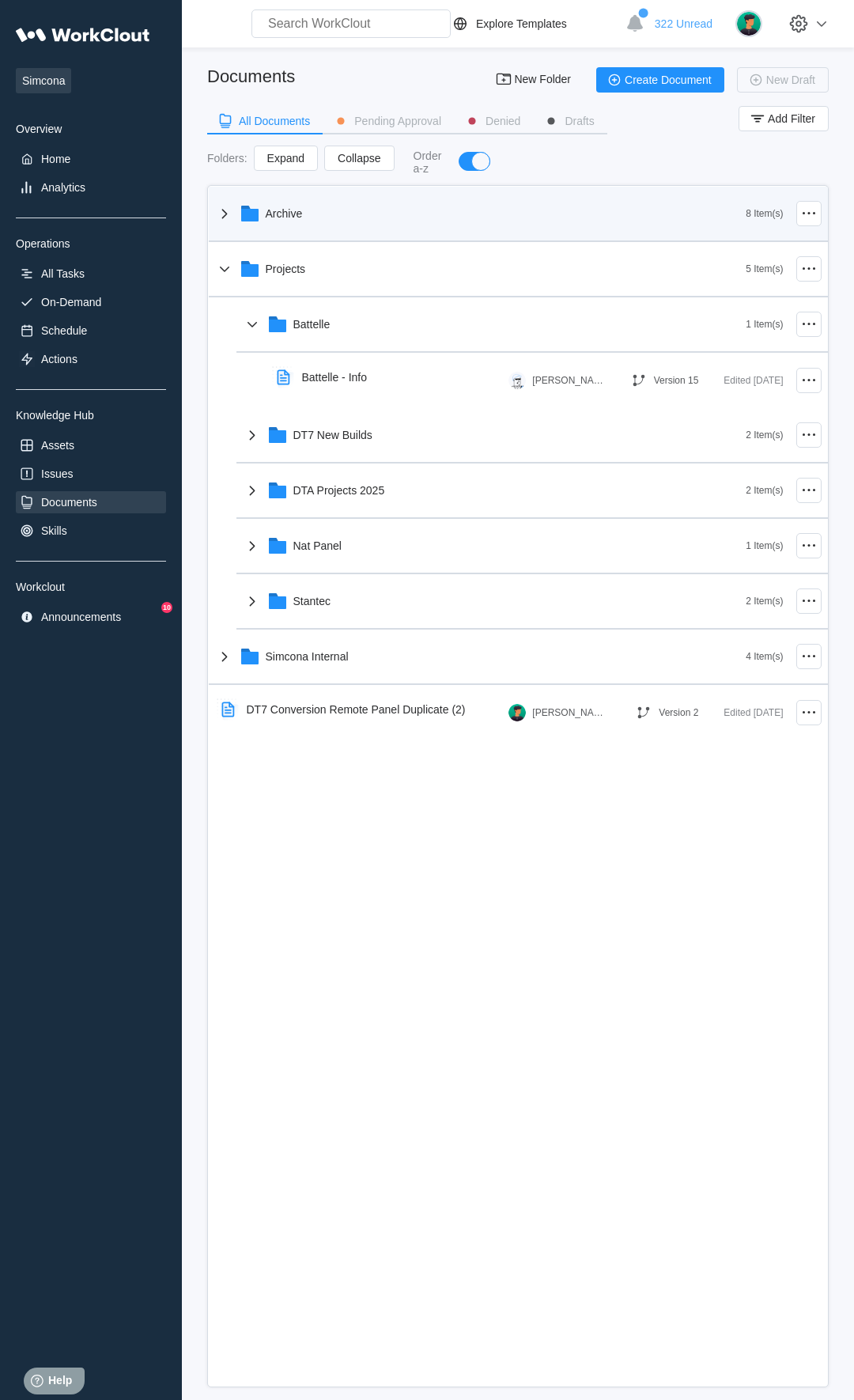 click on "Archive" at bounding box center (481, 214) 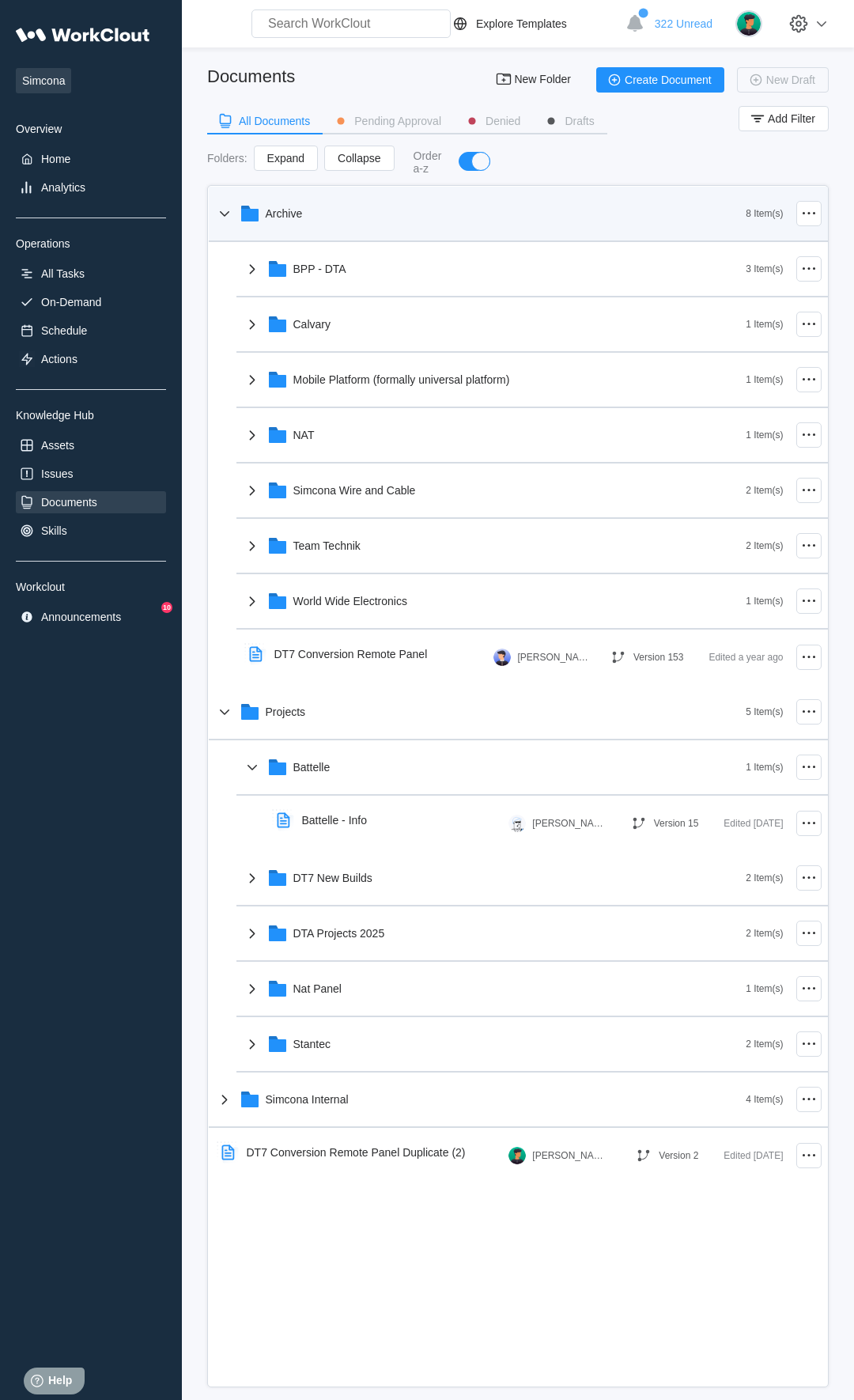 click 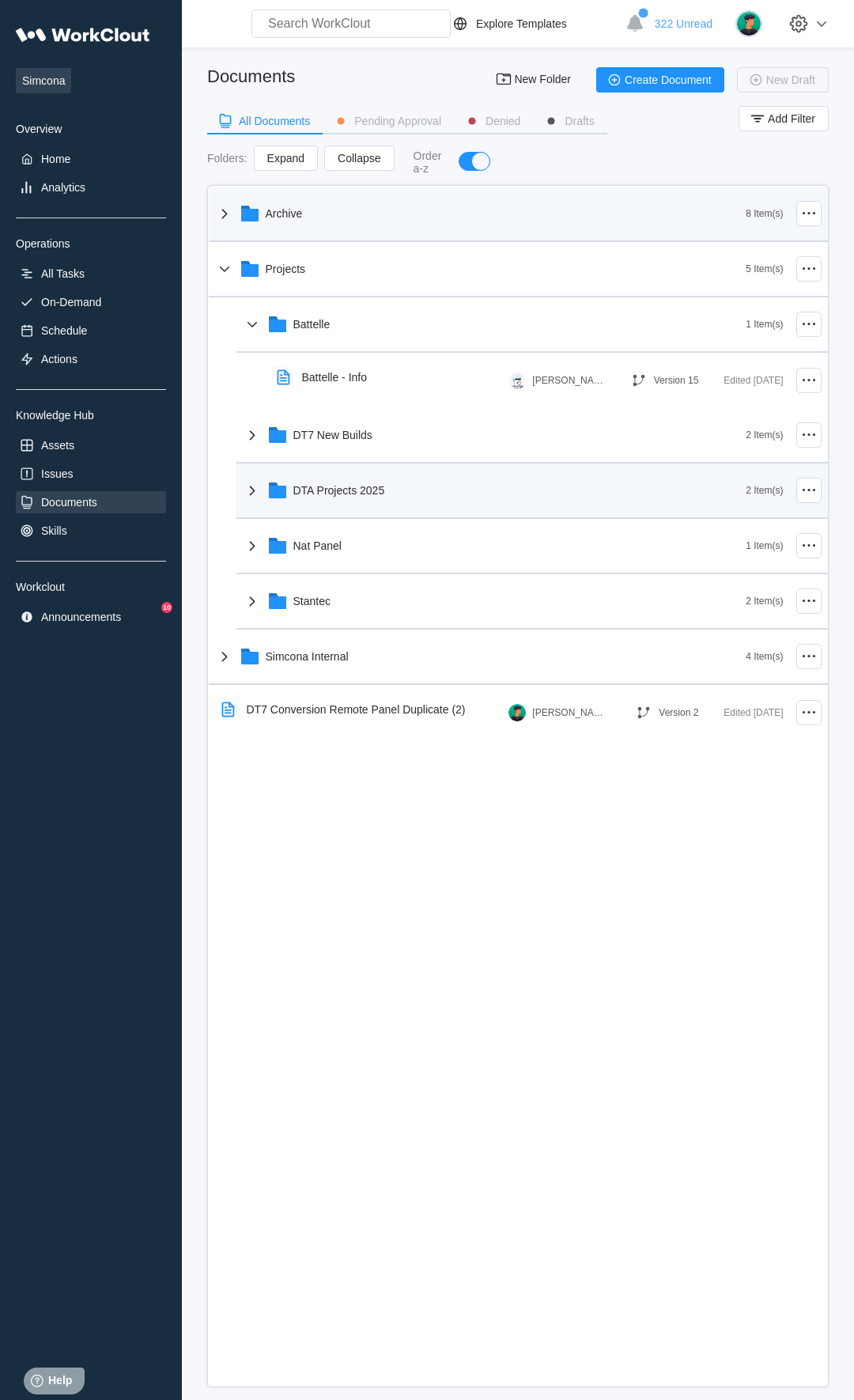 click on "DTA Projects 2025" at bounding box center (494, 490) 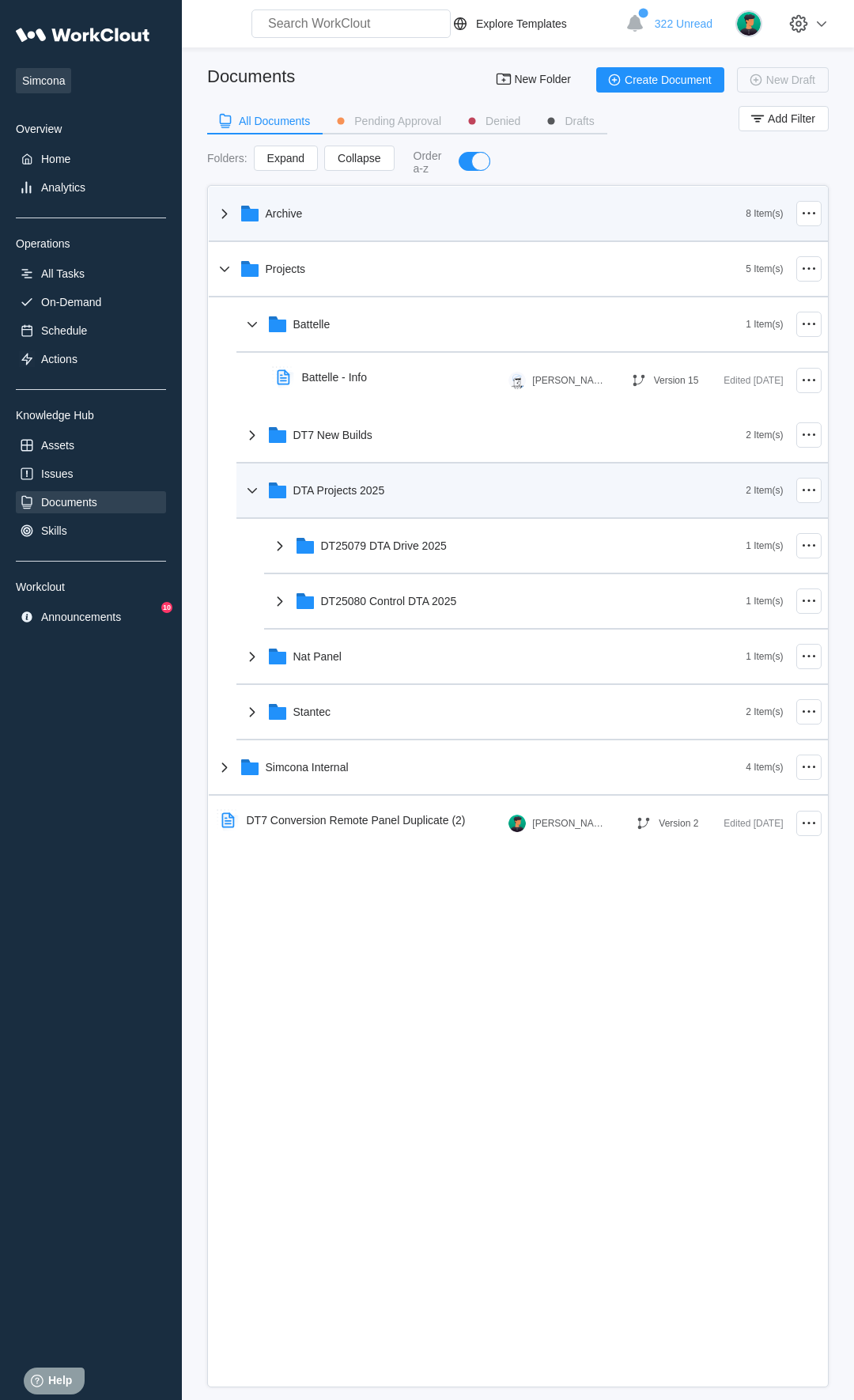 click on "DTA Projects 2025" at bounding box center (494, 490) 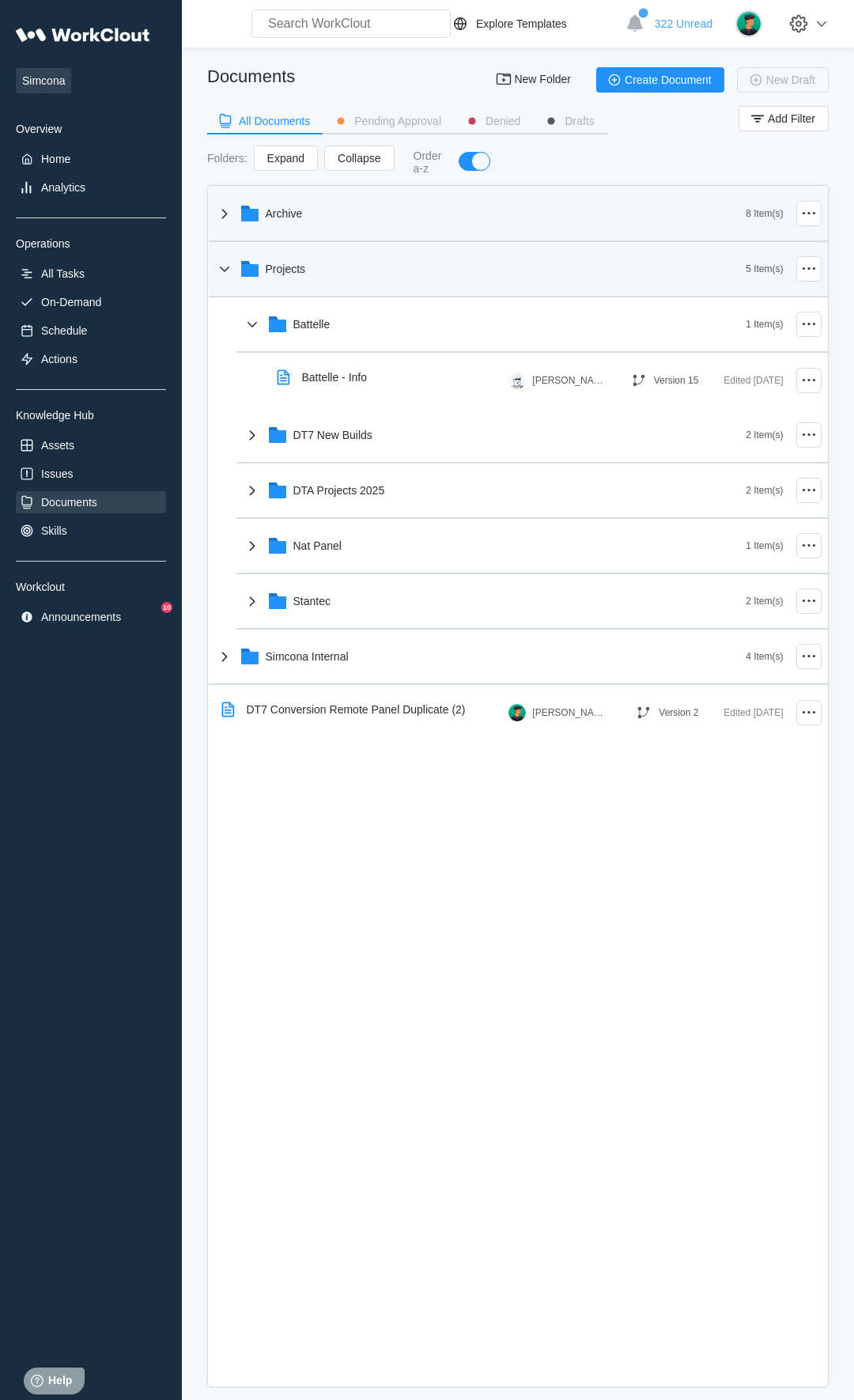 click on "Projects" at bounding box center (481, 269) 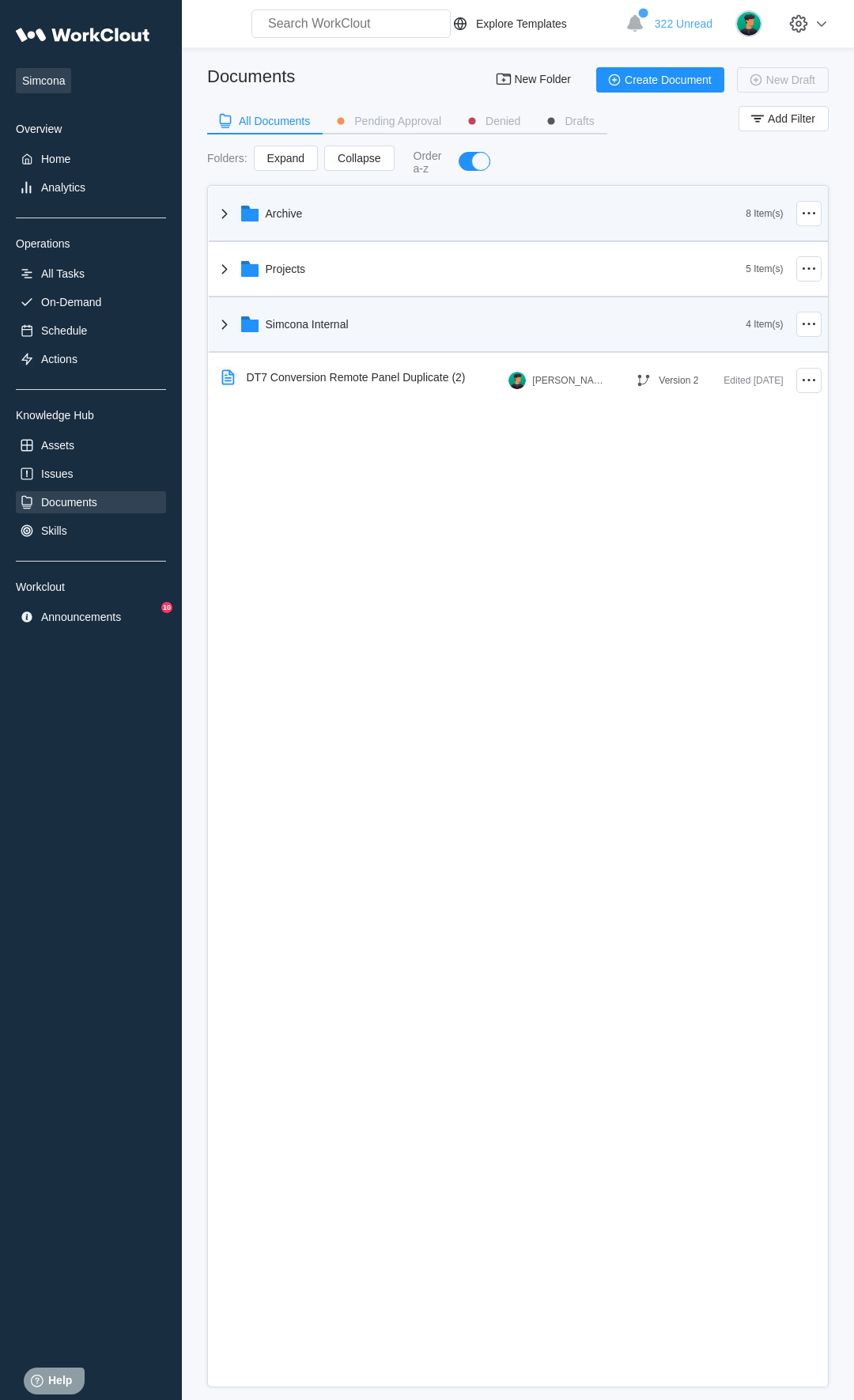 click on "Simcona Internal" at bounding box center [481, 324] 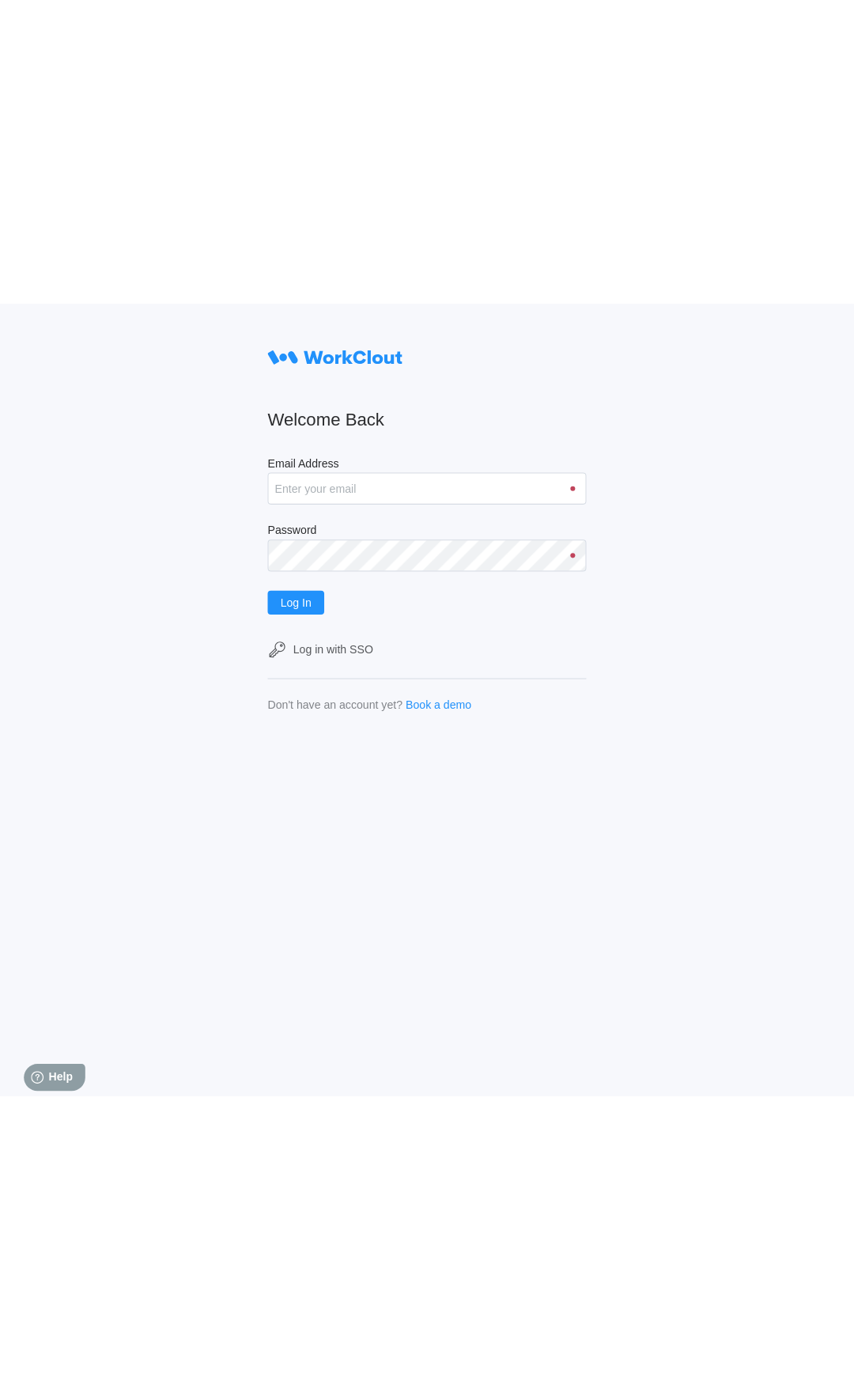 scroll, scrollTop: 0, scrollLeft: 0, axis: both 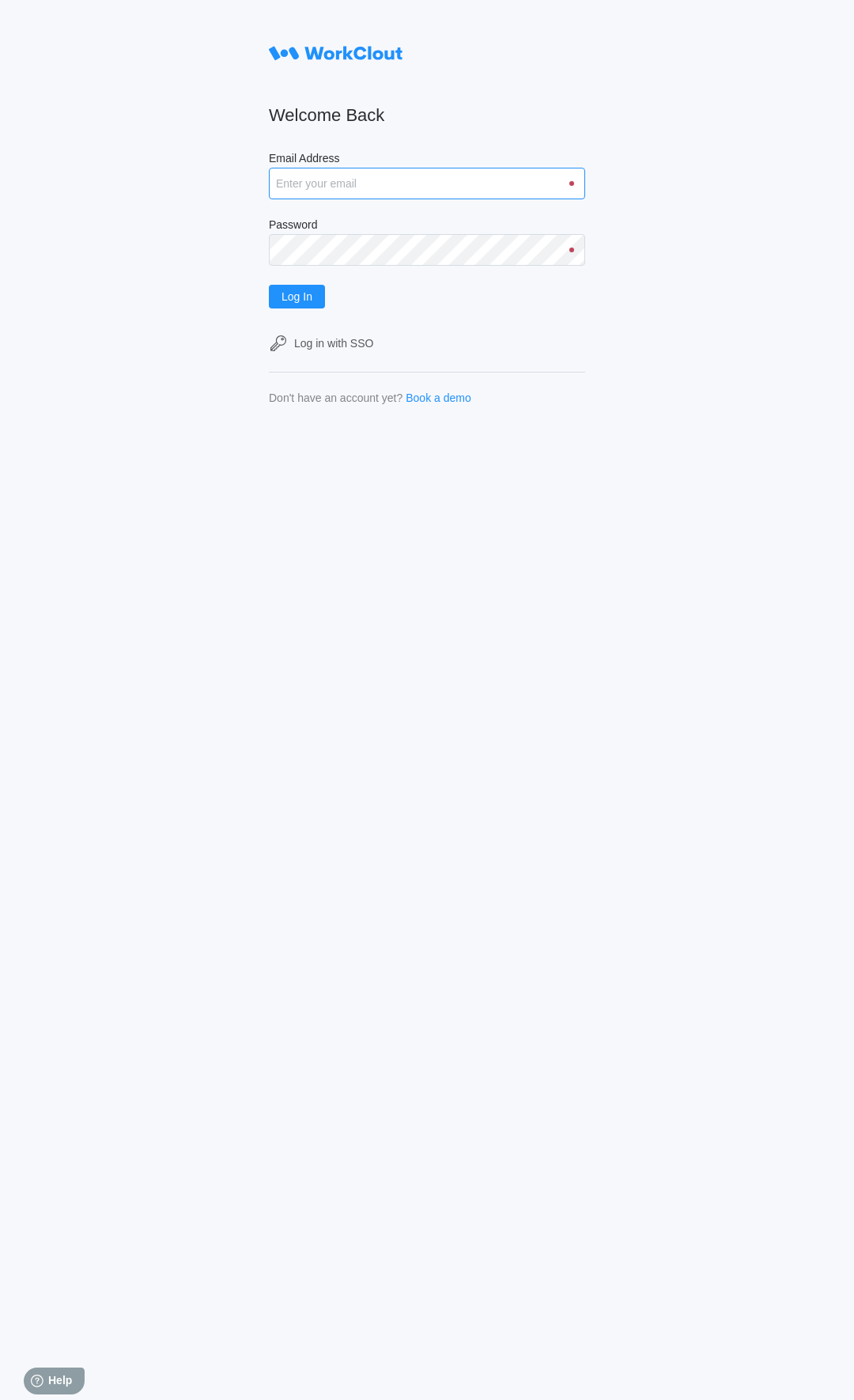 click on "Email Address" at bounding box center [427, 184] 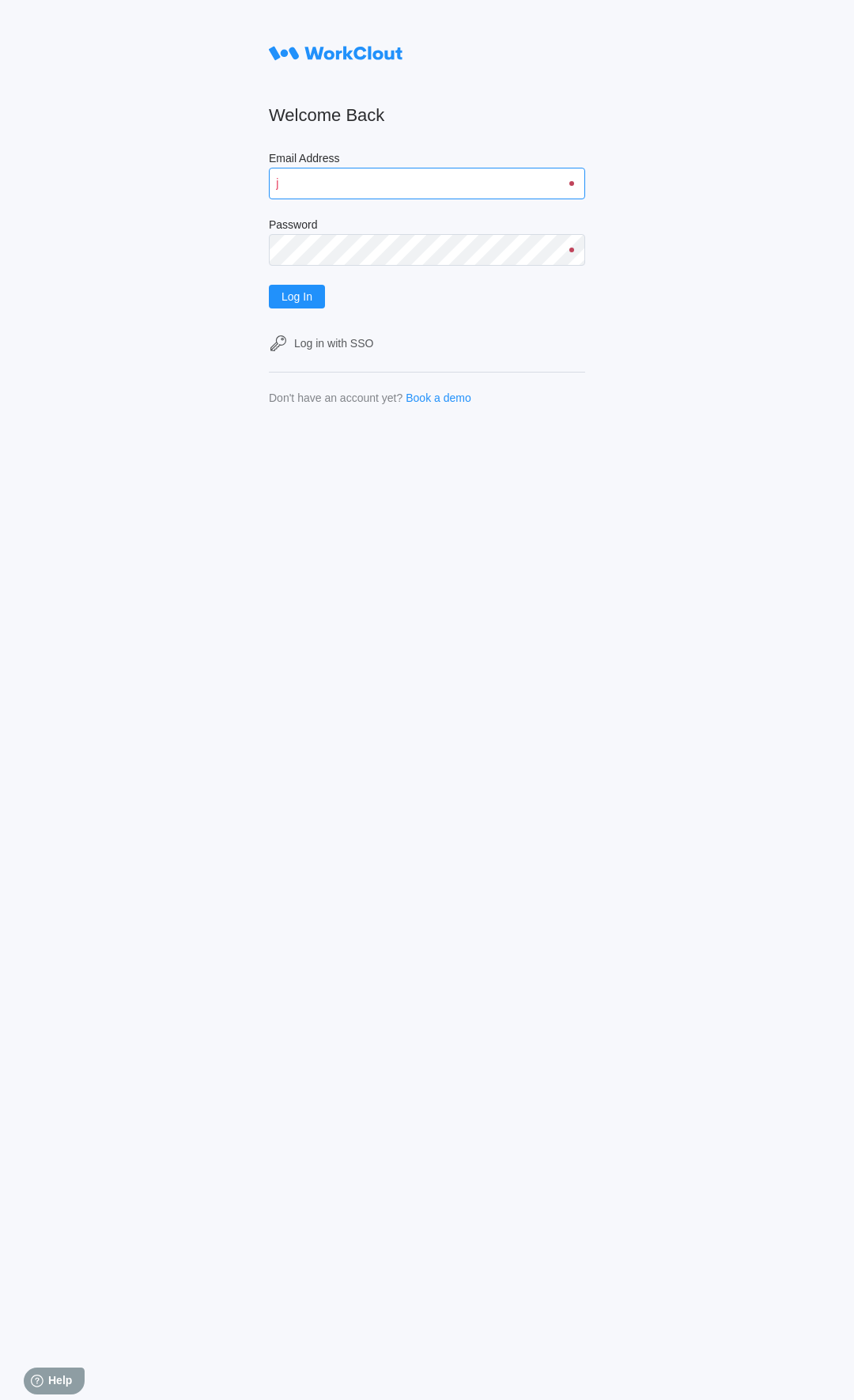 type on "j" 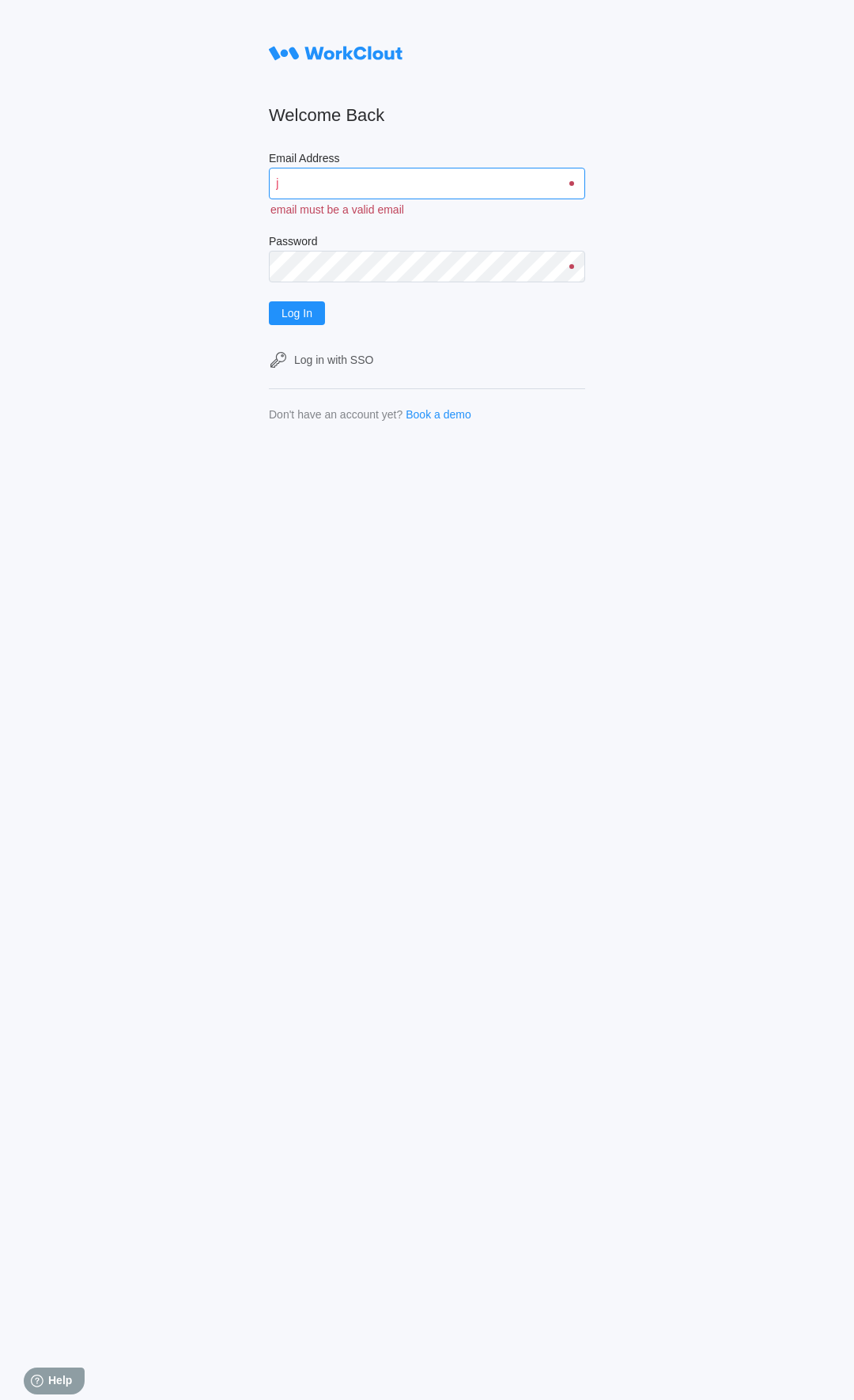 click on "j" at bounding box center (427, 184) 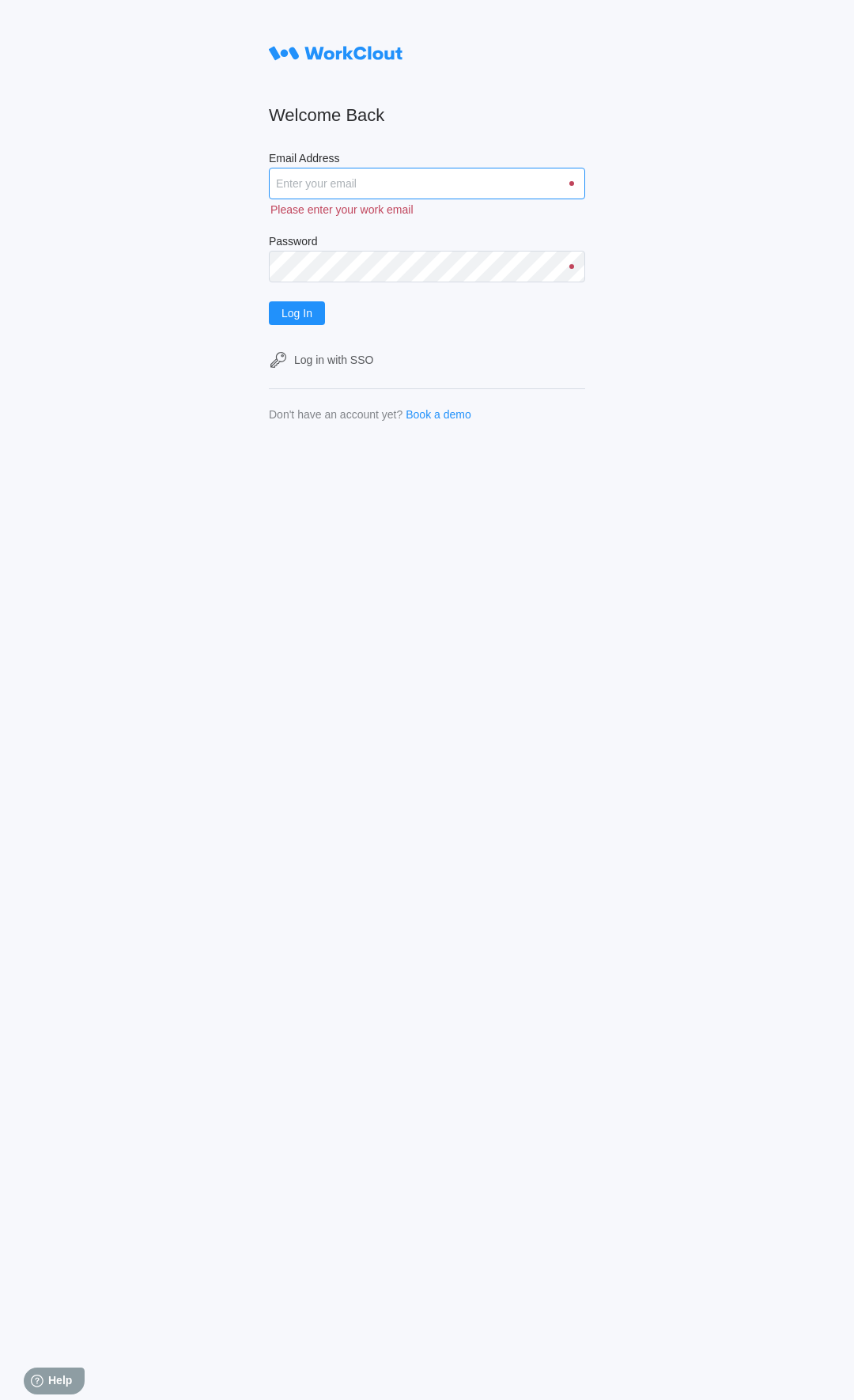 type on "k" 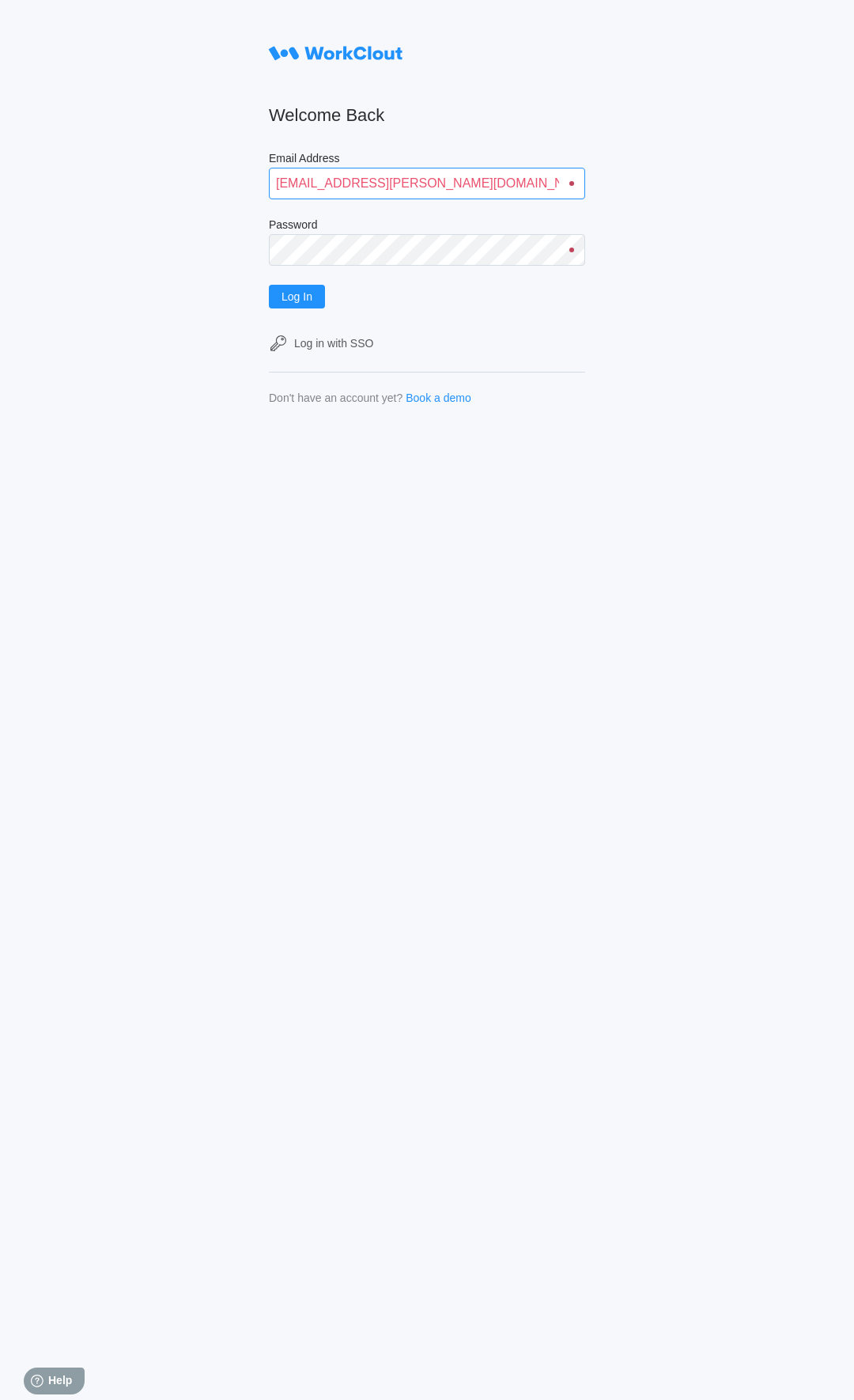 type on "Jpeden-dorsey@mailinator.com" 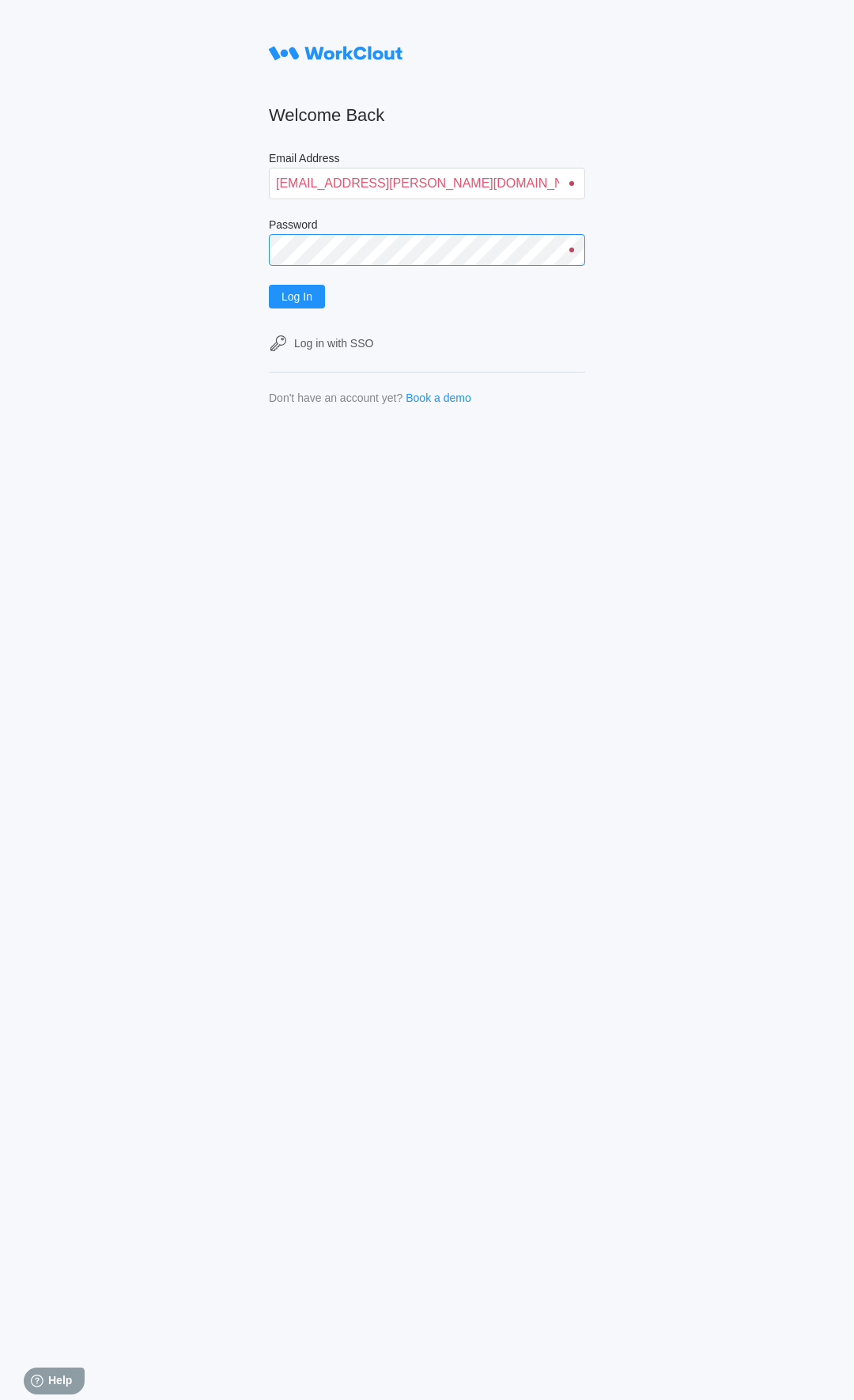 click on "Log In" at bounding box center [297, 297] 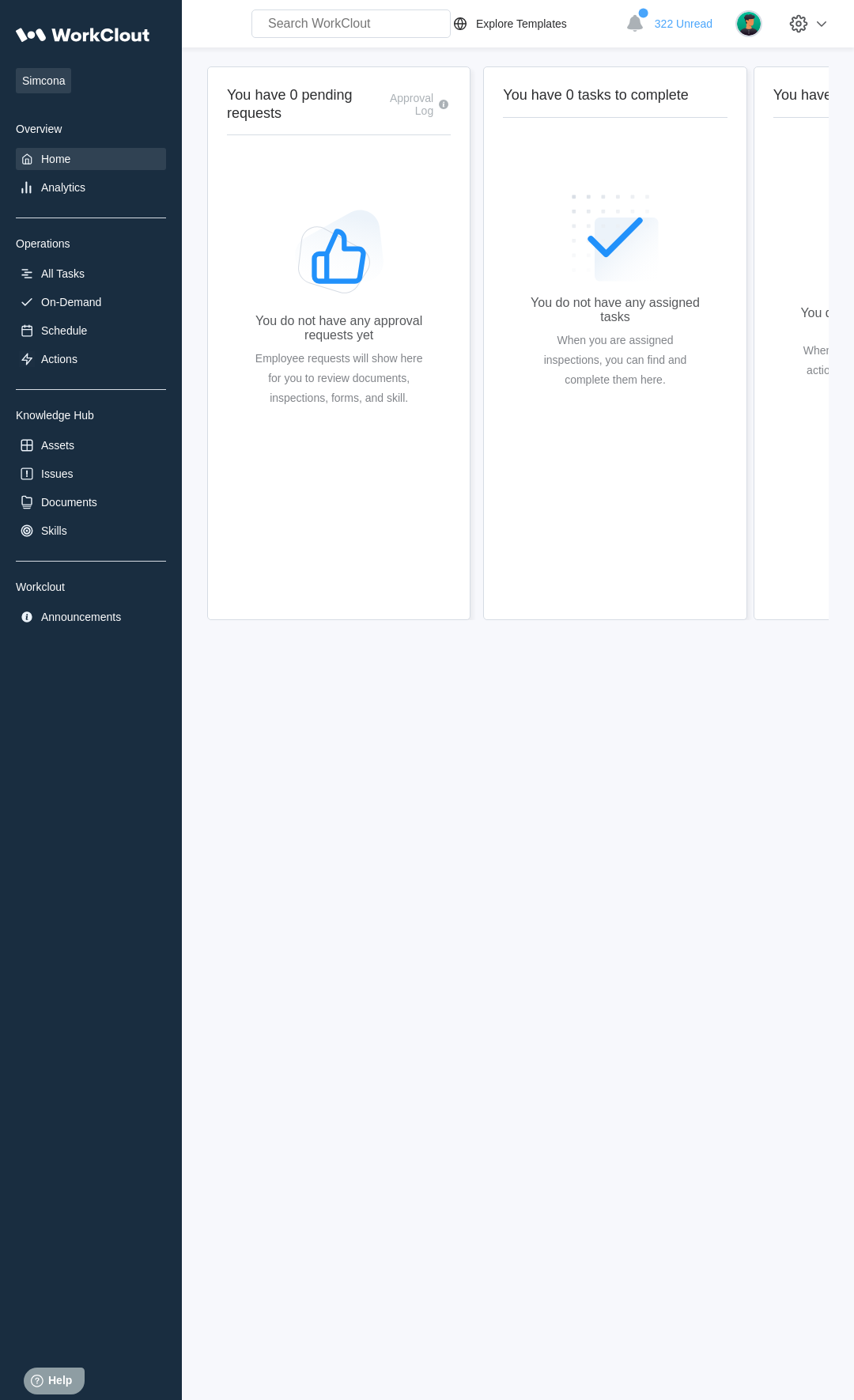 scroll, scrollTop: 0, scrollLeft: 0, axis: both 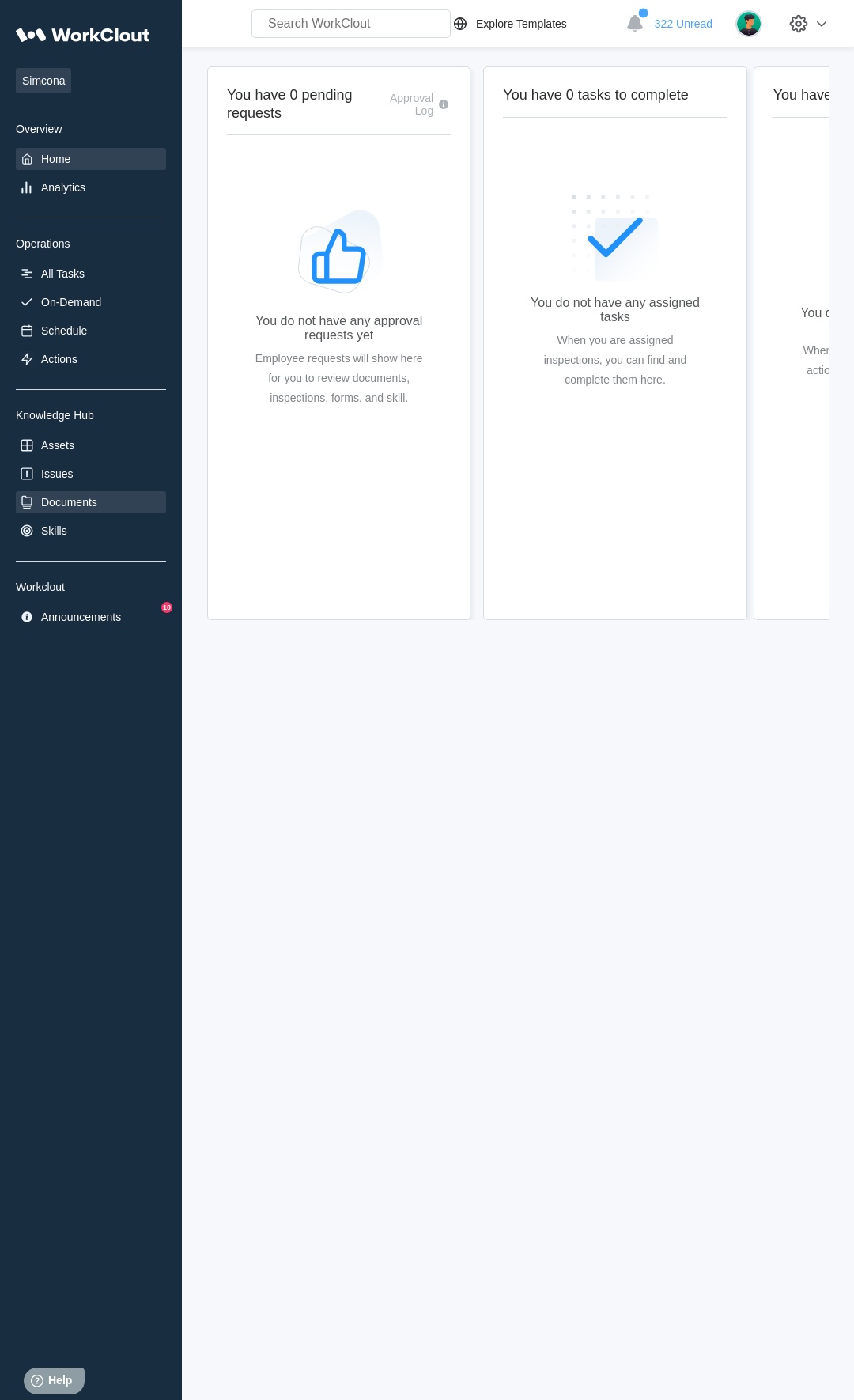 click on "Documents" at bounding box center (91, 502) 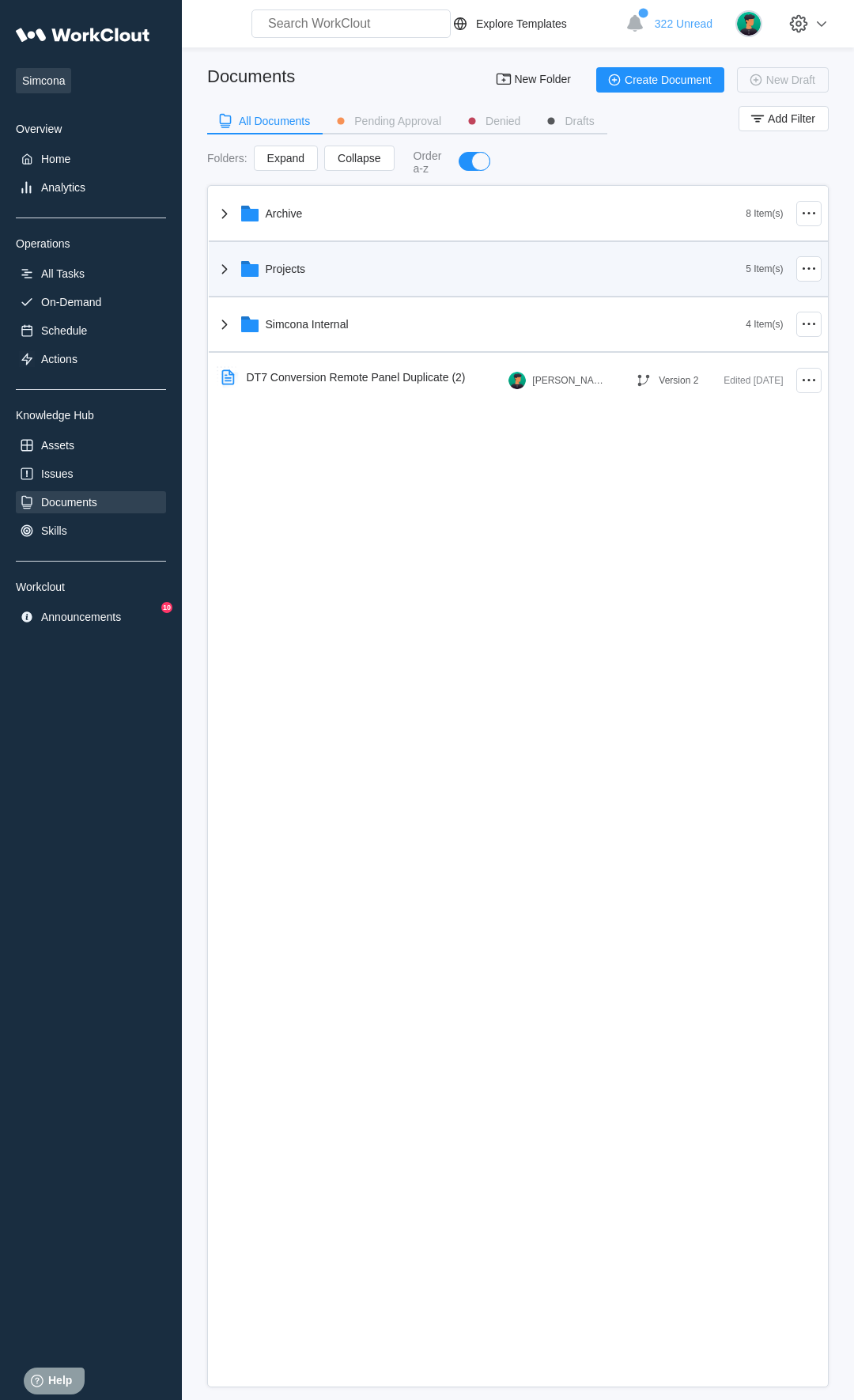 click on "Projects" at bounding box center [481, 269] 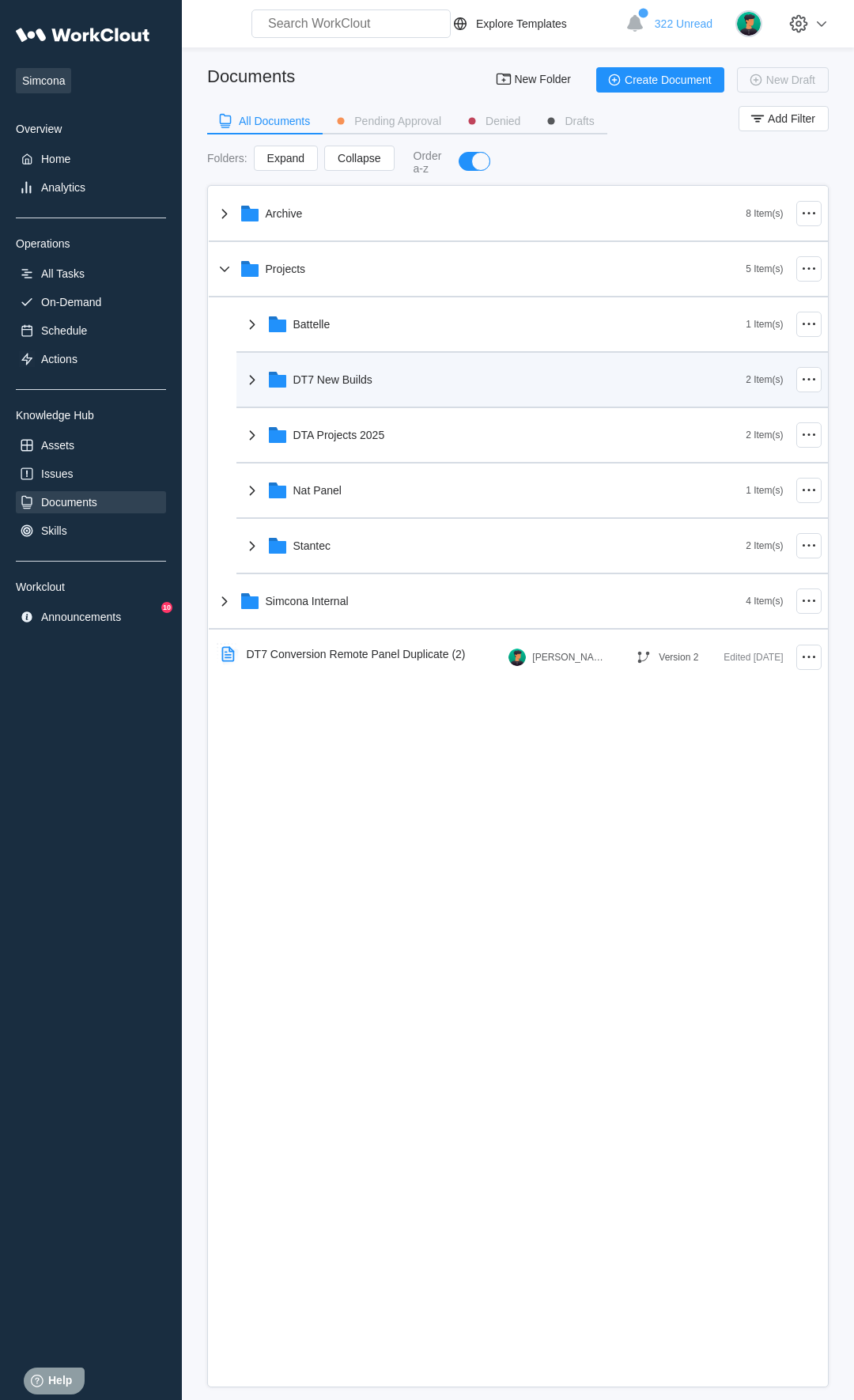 click on "DT7 New Builds" at bounding box center [333, 380] 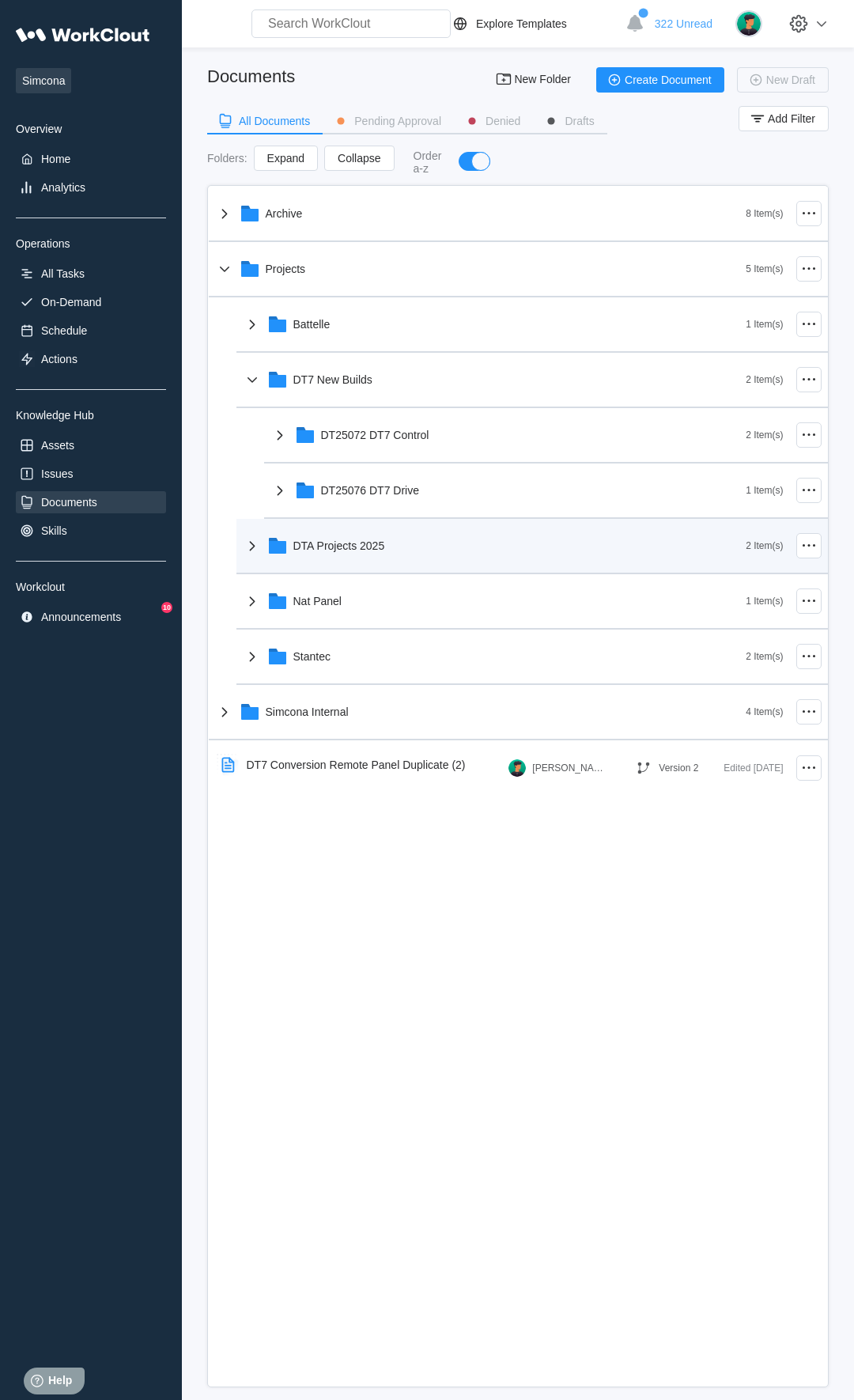 click on "DTA Projects 2025" at bounding box center (339, 546) 